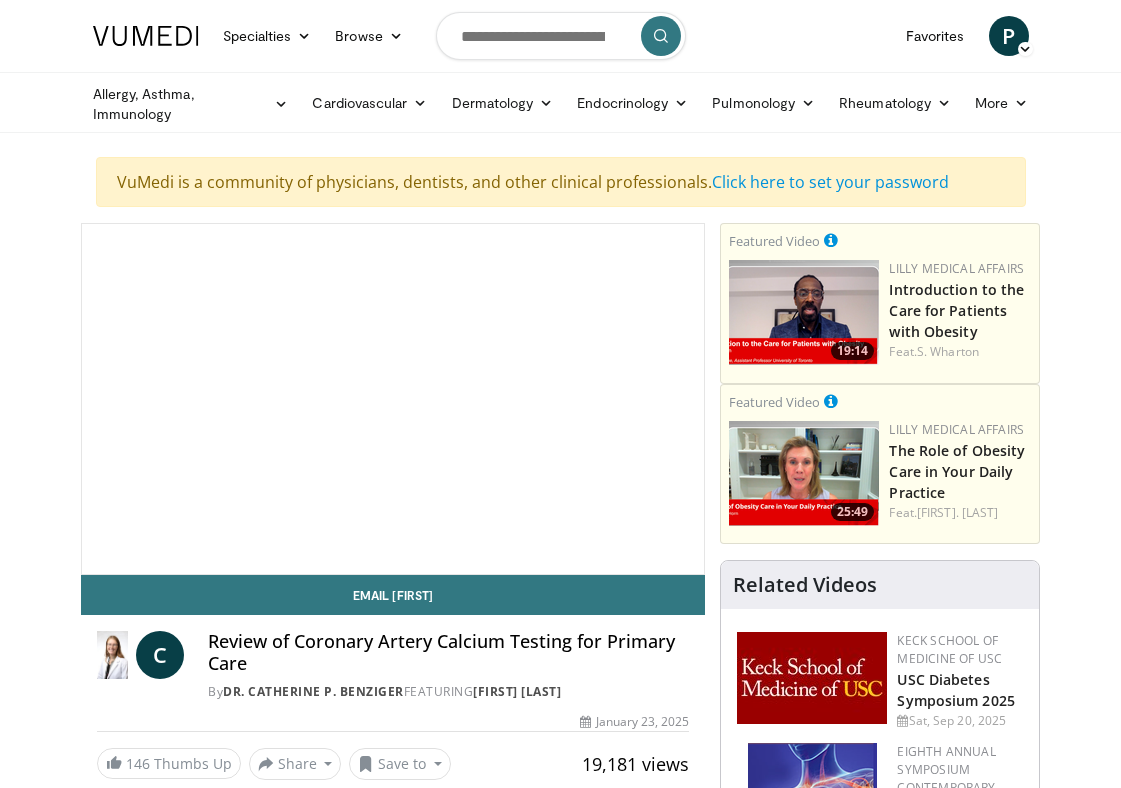 scroll, scrollTop: 0, scrollLeft: 0, axis: both 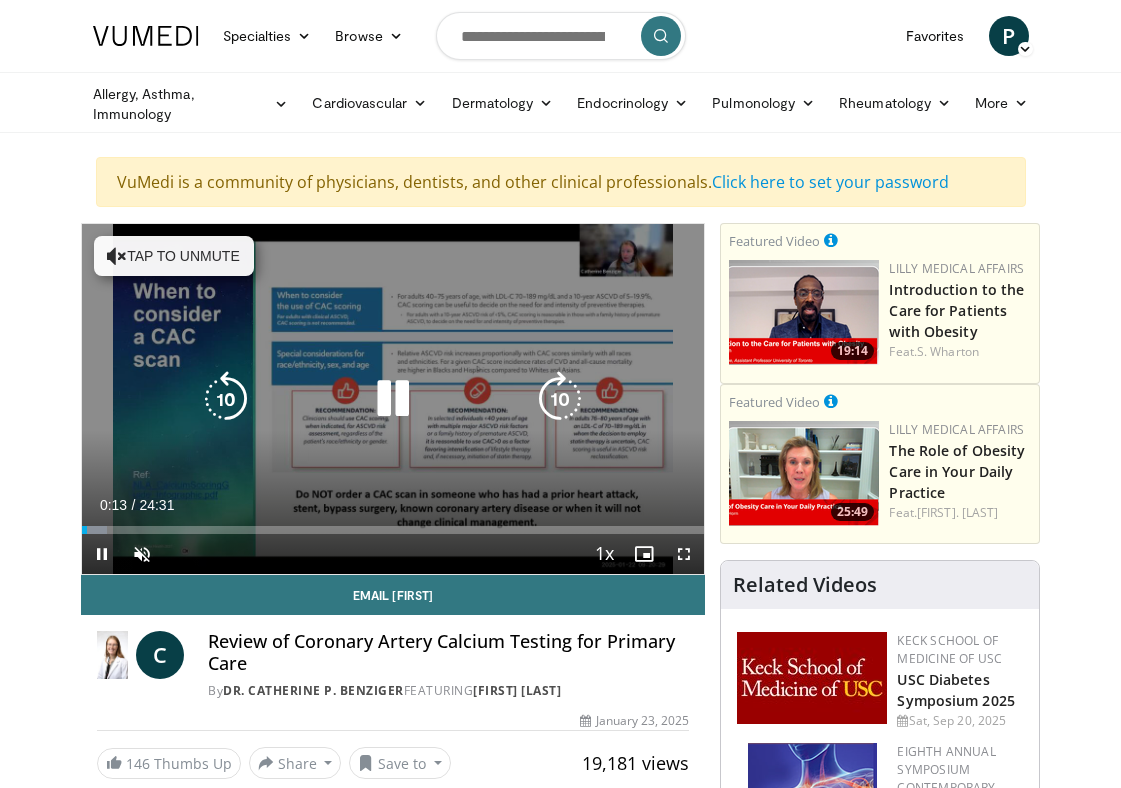 click at bounding box center [393, 399] 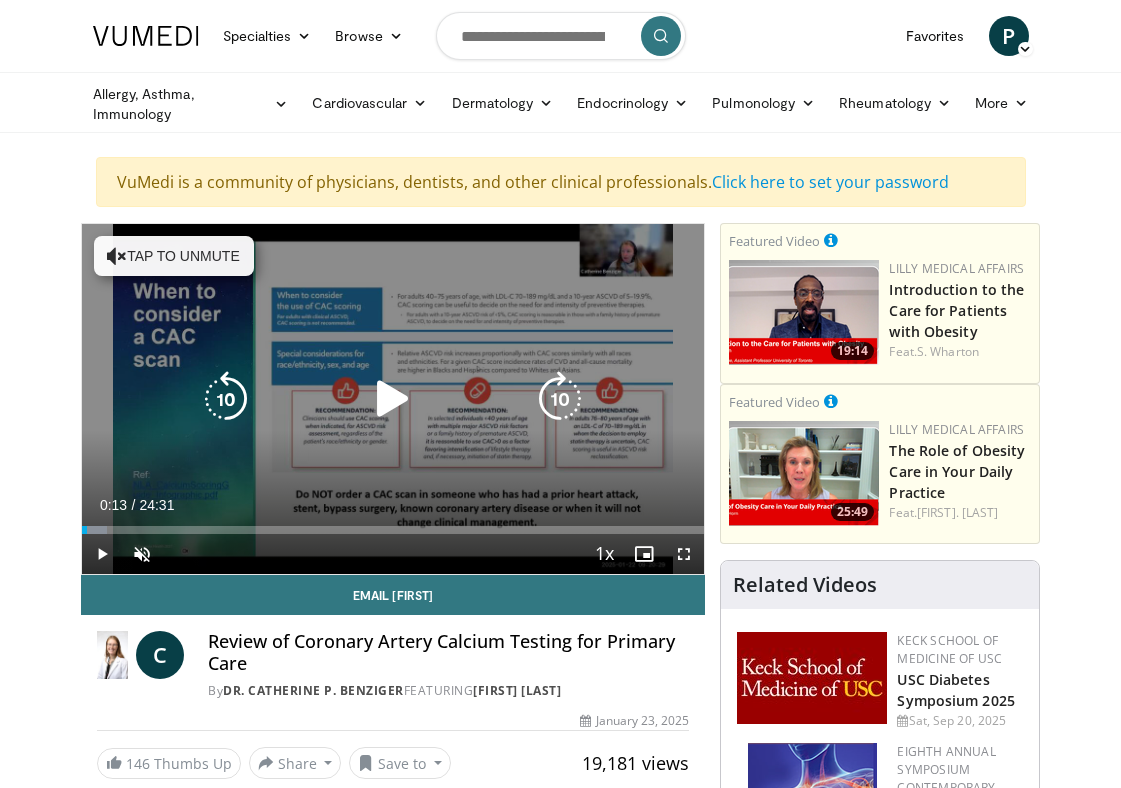 click at bounding box center [393, 399] 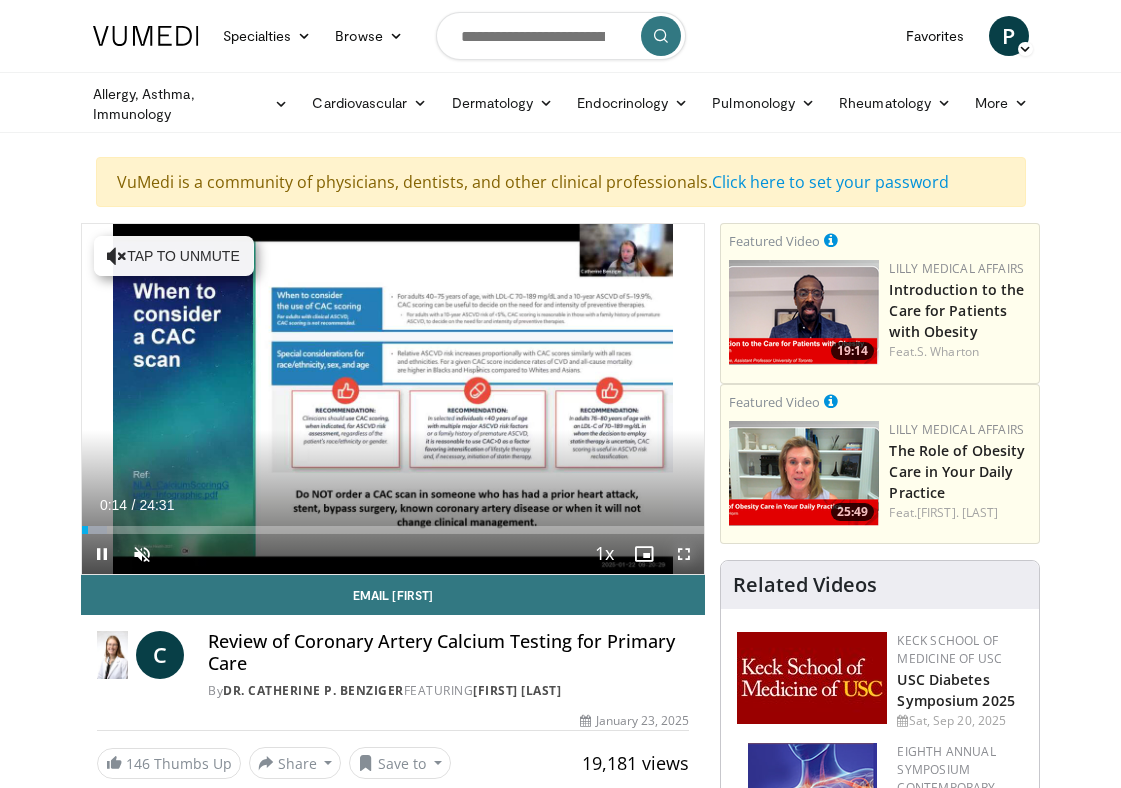 click at bounding box center (684, 554) 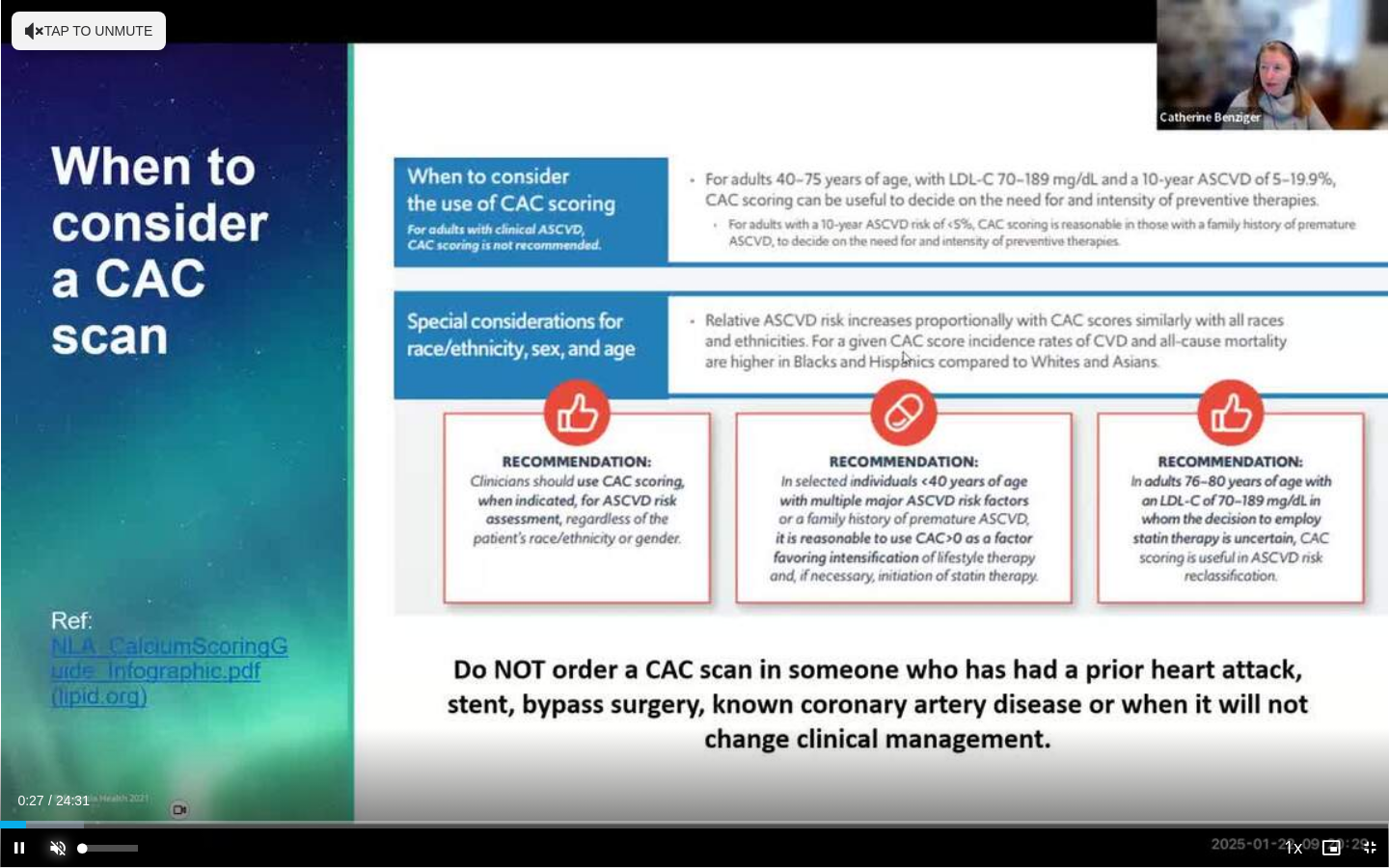 click at bounding box center [58, 848] 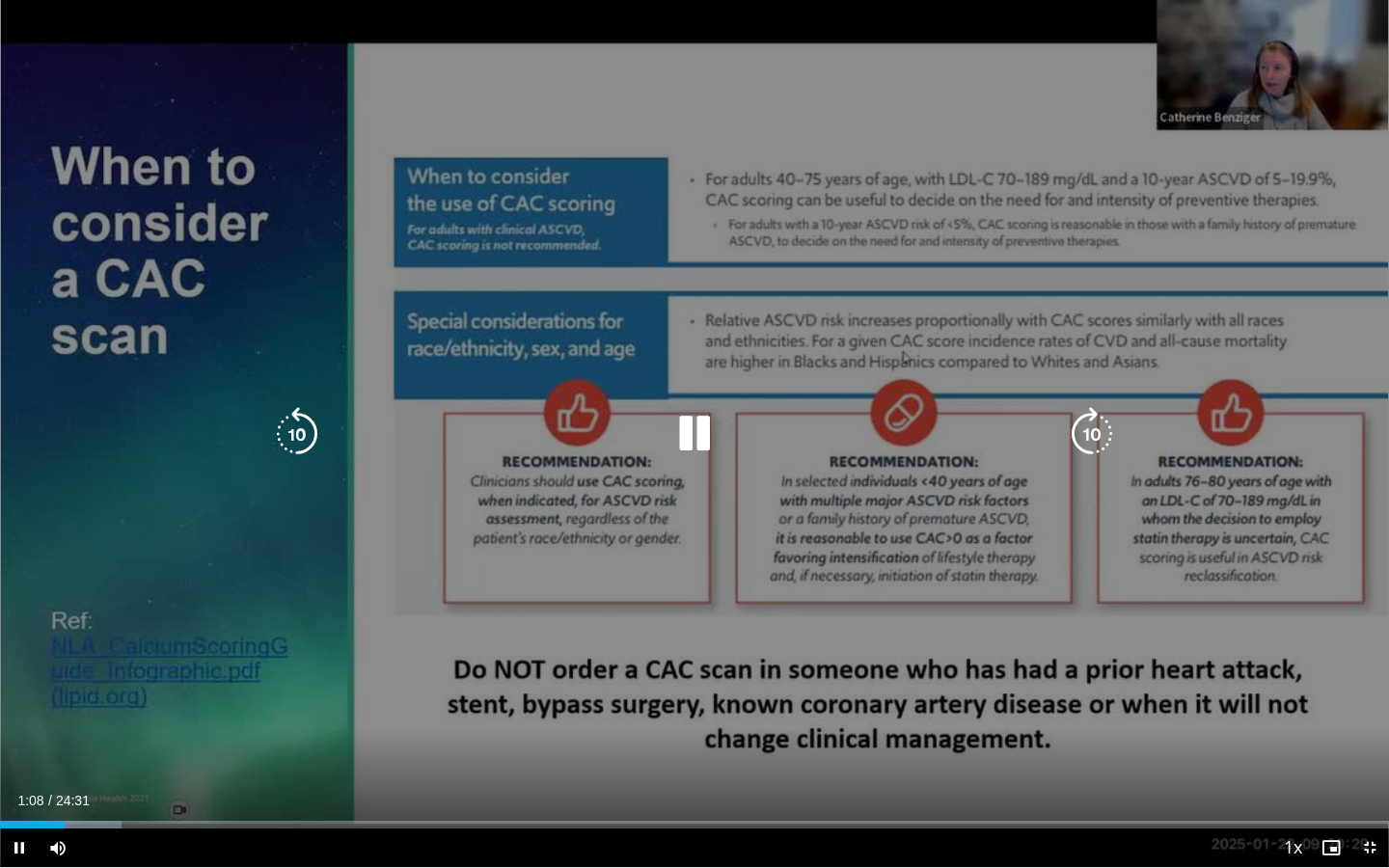 click at bounding box center [694, 434] 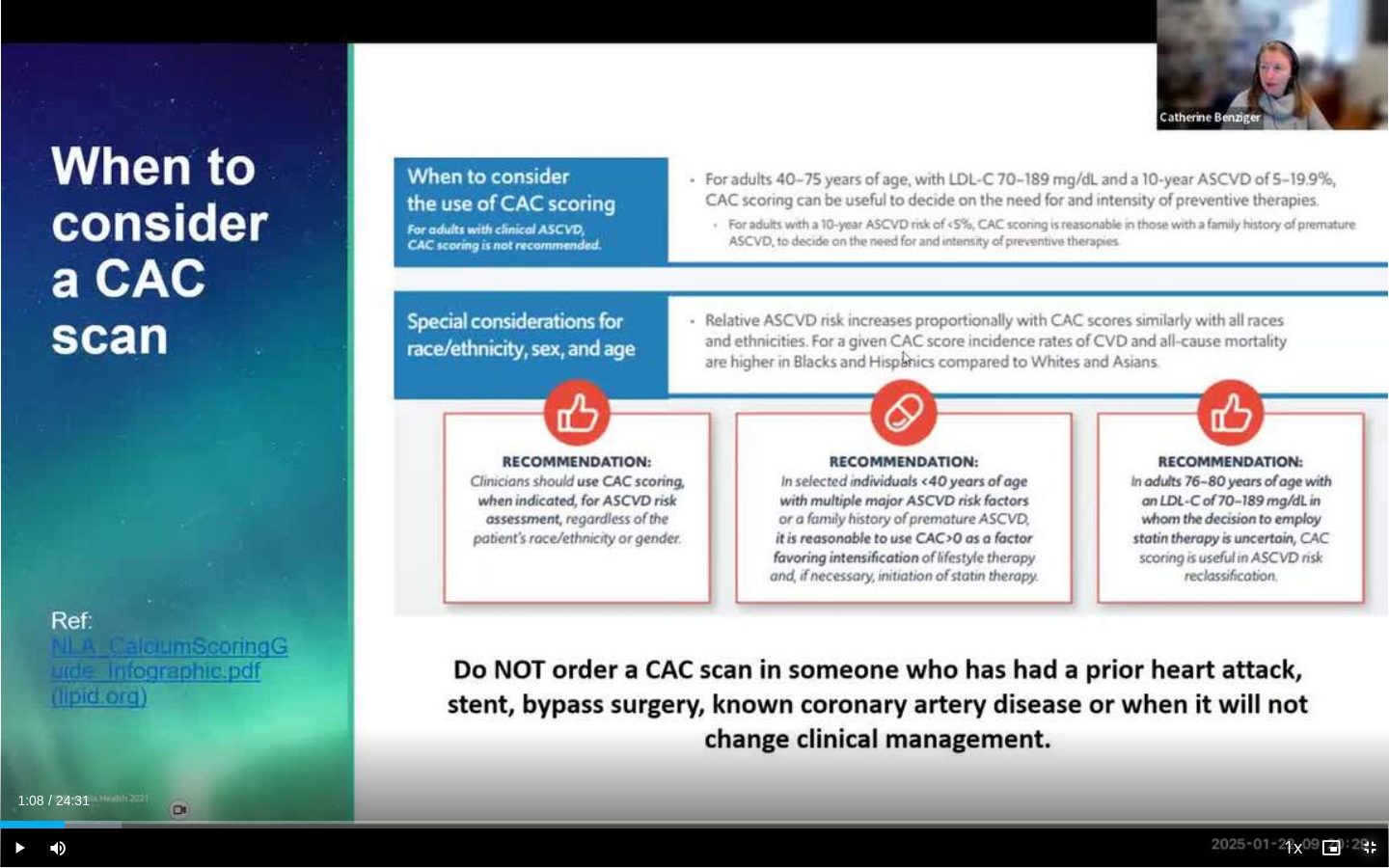 click at bounding box center (1370, 848) 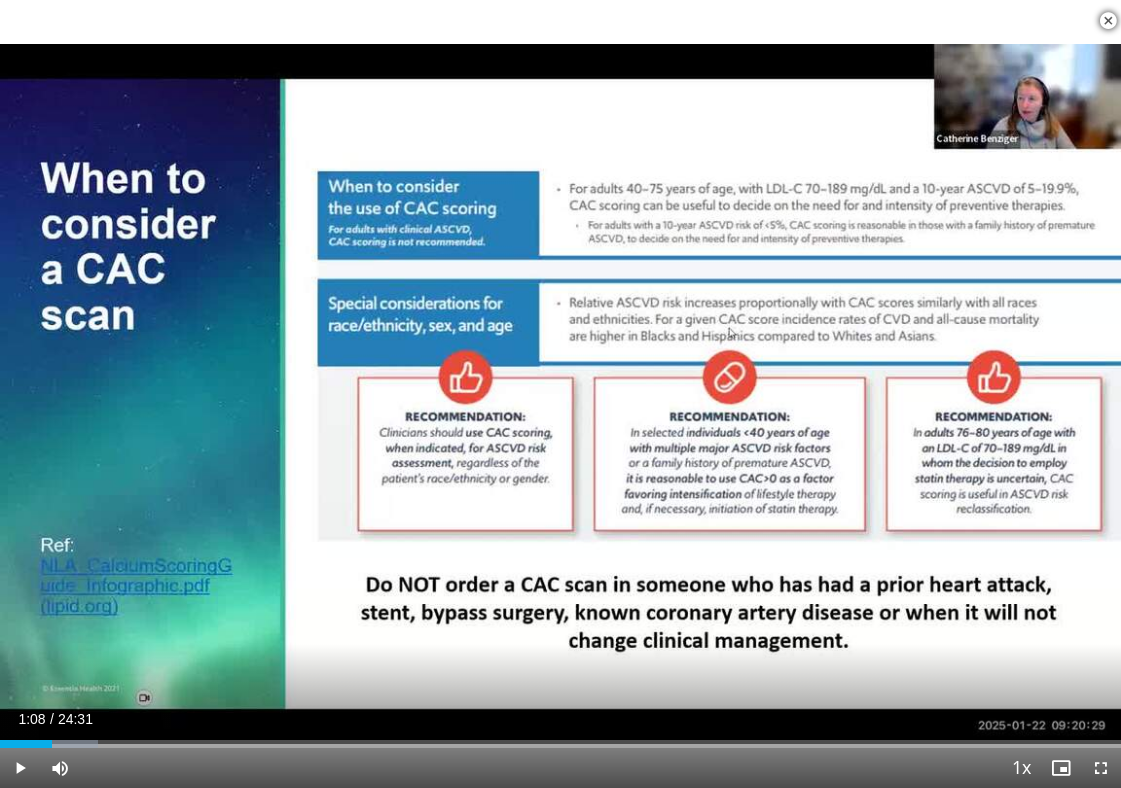 scroll, scrollTop: 776, scrollLeft: 0, axis: vertical 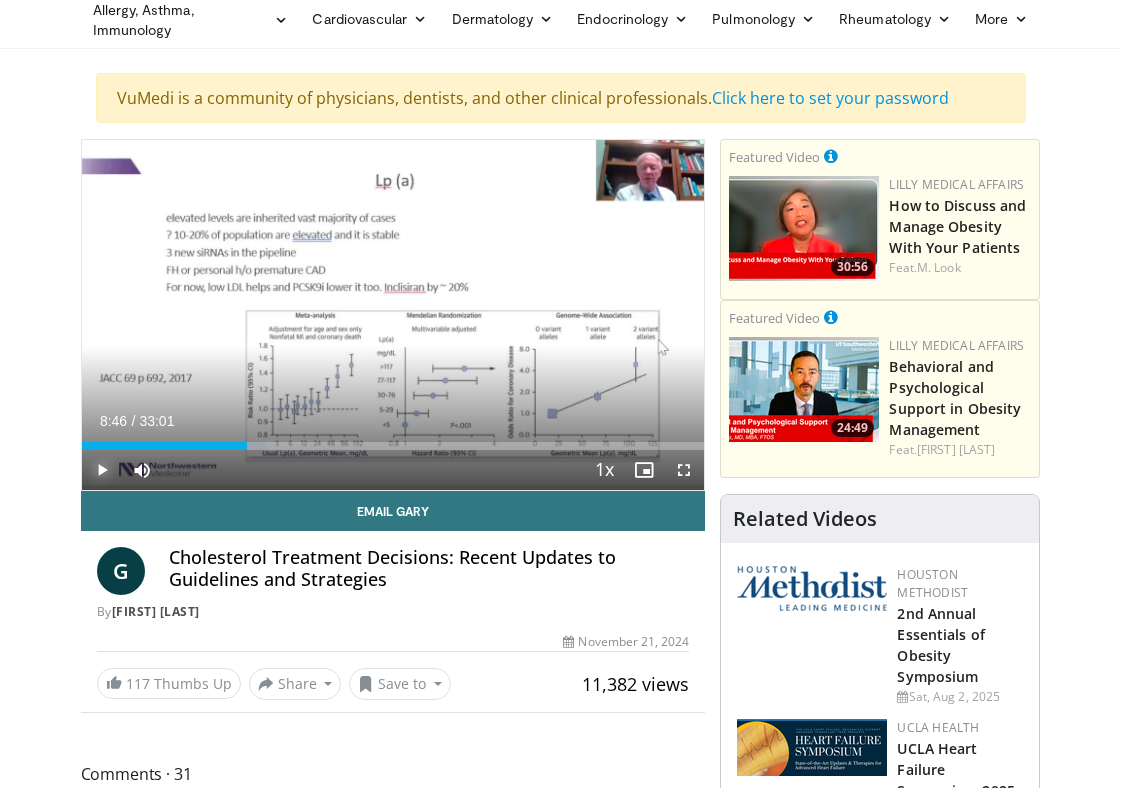 click at bounding box center (102, 470) 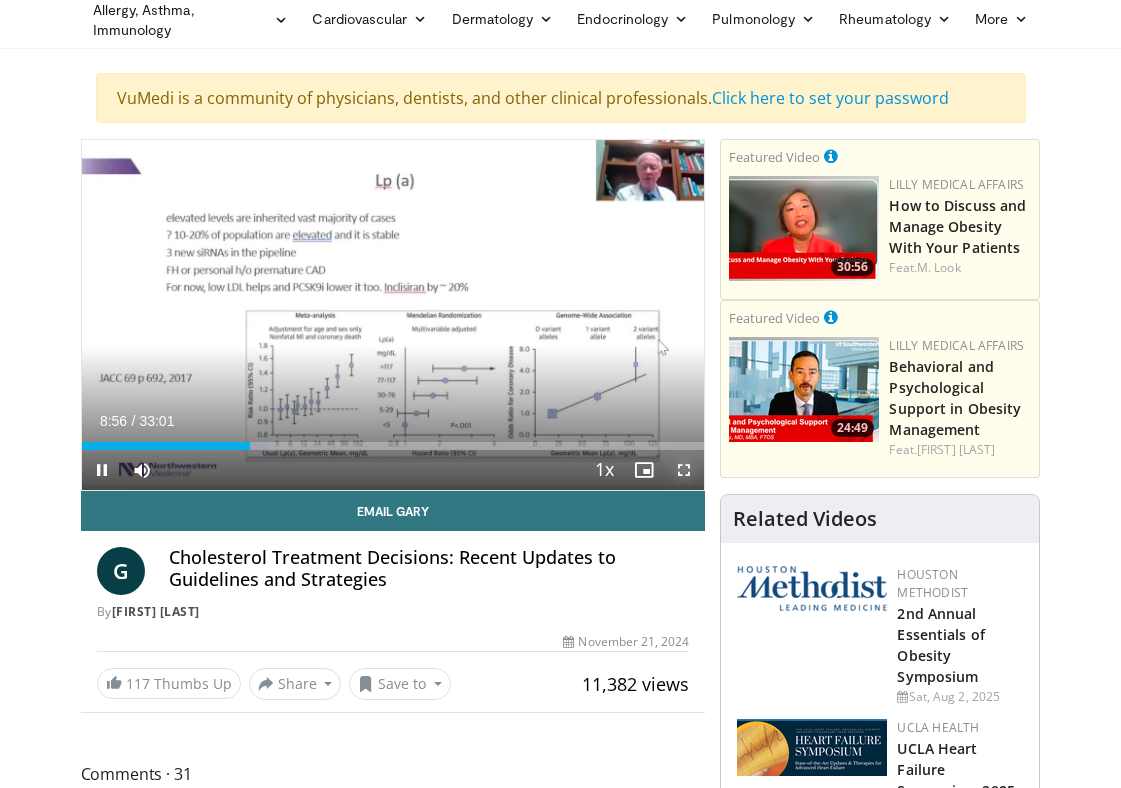 click at bounding box center [684, 470] 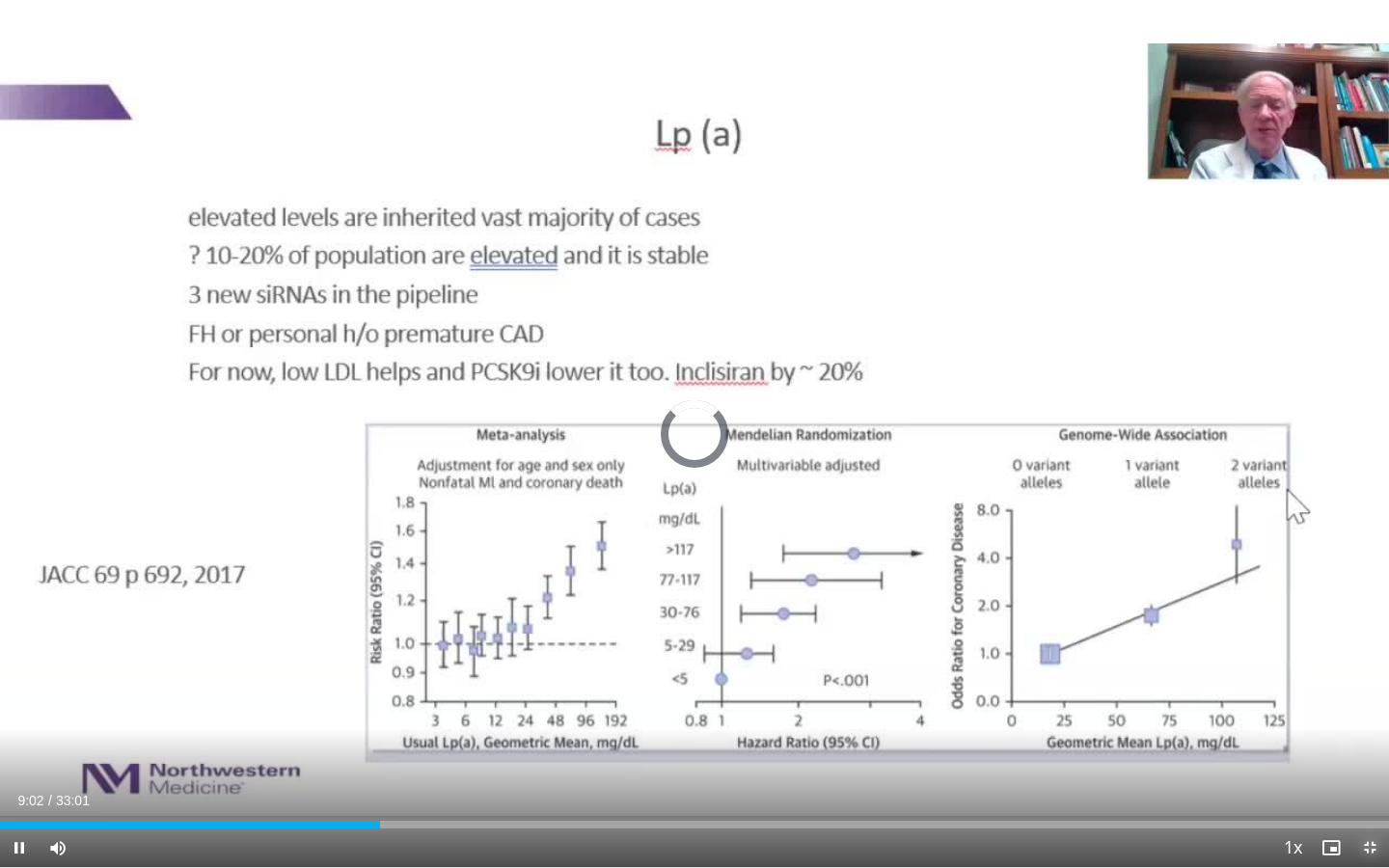 click at bounding box center (1370, 848) 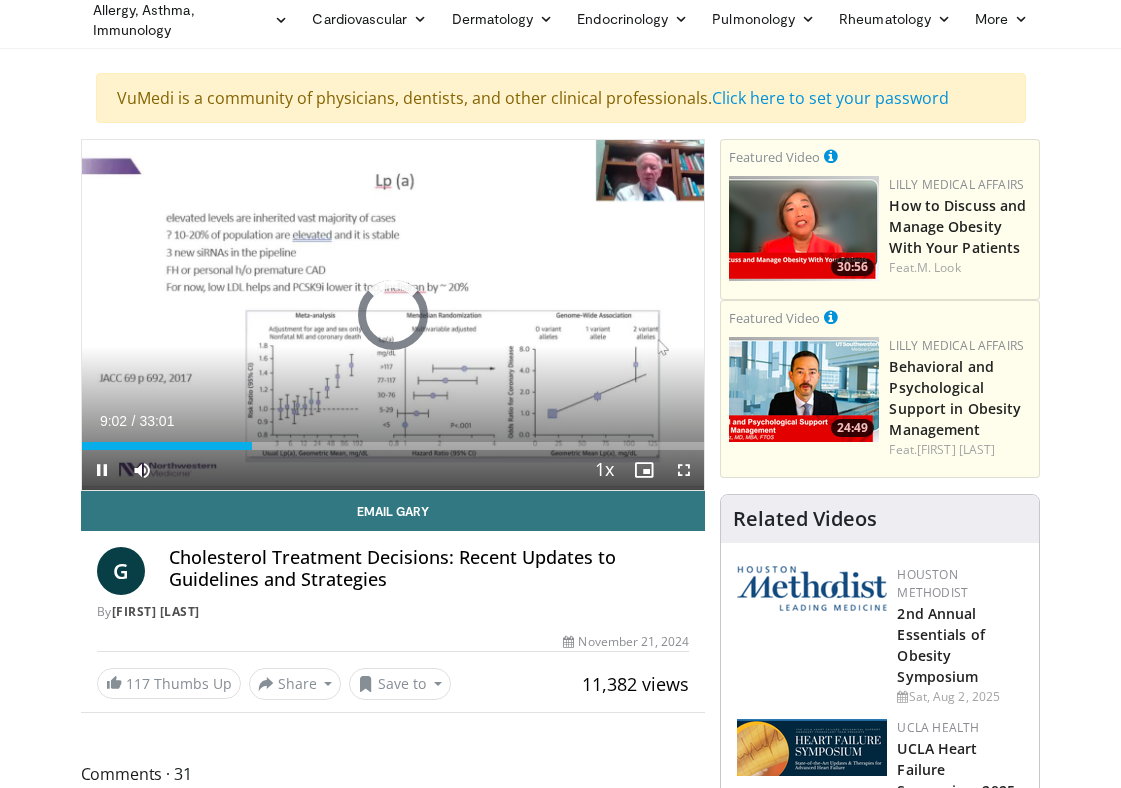 click on "Current Time  9:02 / Duration  33:01 Pause Skip Backward Skip Forward Mute 0% Loaded :  0.00% 09:02 32:34 Stream Type  LIVE Seek to live, currently behind live LIVE   1x Playback Rate 0.5x 0.75x 1x , selected 1.25x 1.5x 1.75x 2x Chapters Chapters Descriptions descriptions off , selected Captions captions settings , opens captions settings dialog captions off , selected Audio Track en (Main) , selected Fullscreen Enable picture-in-picture mode" at bounding box center [393, 470] 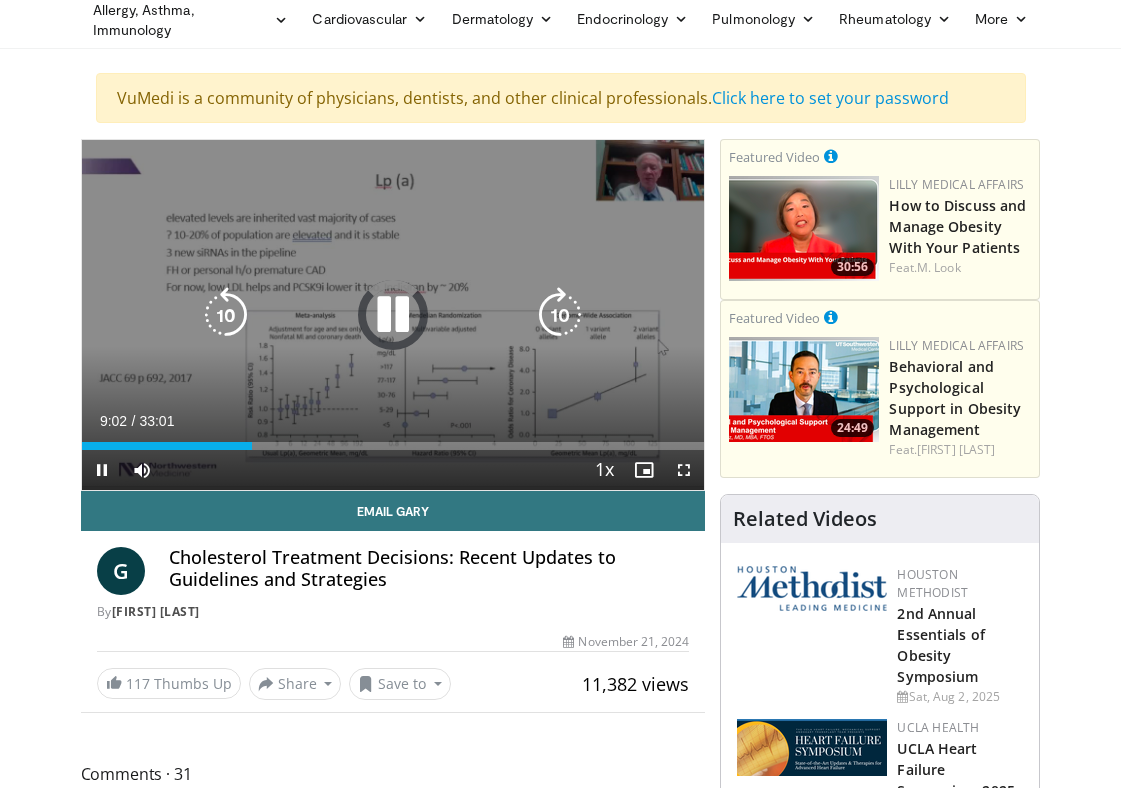click at bounding box center (226, 315) 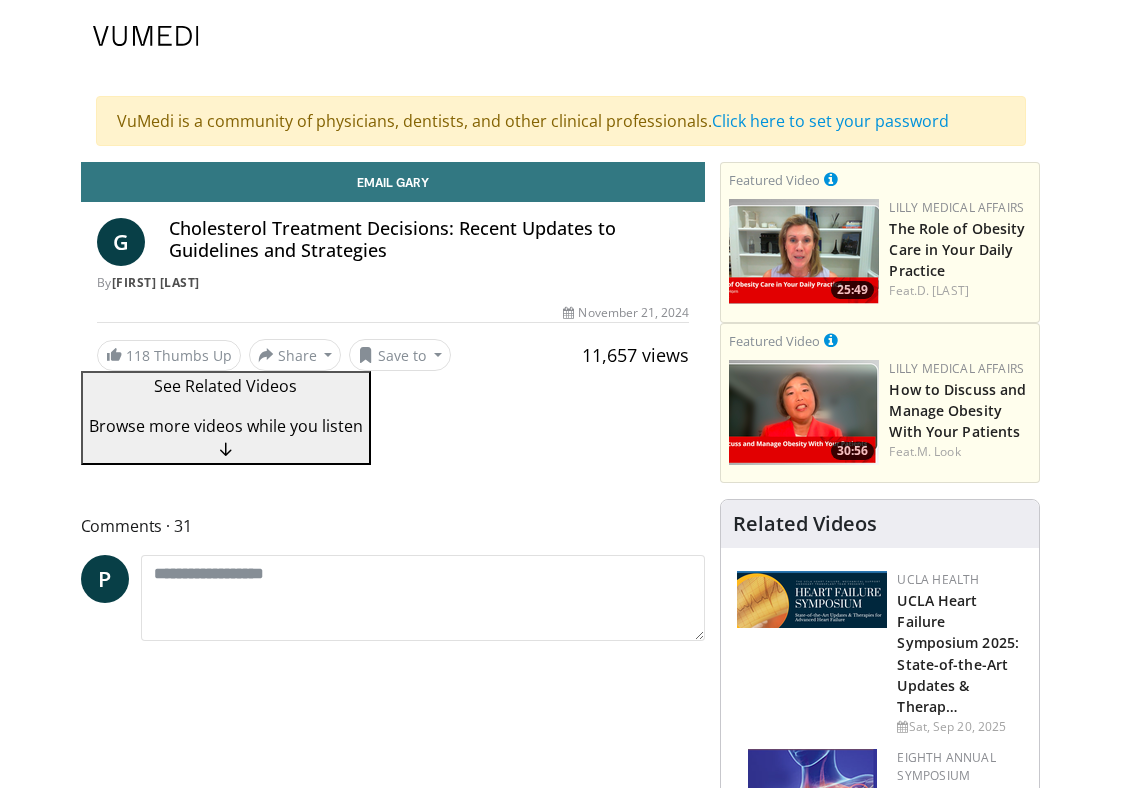 scroll, scrollTop: 142, scrollLeft: 0, axis: vertical 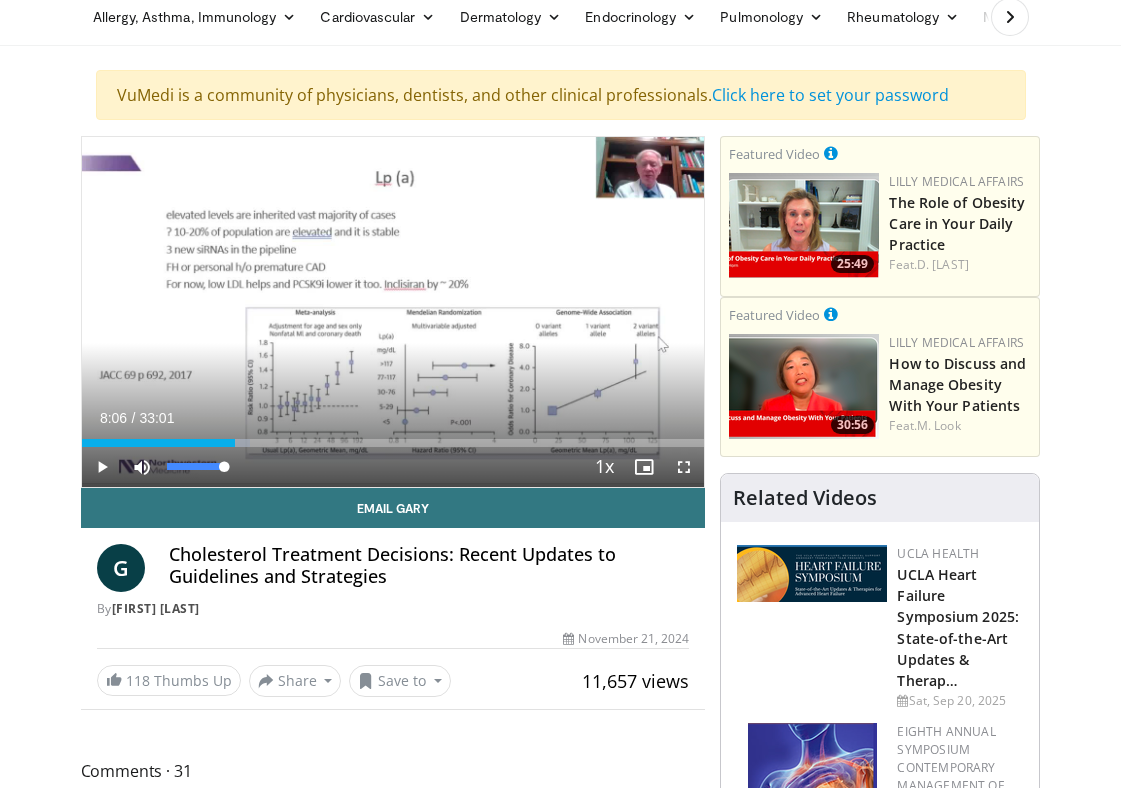 drag, startPoint x: 96, startPoint y: 446, endPoint x: 234, endPoint y: 456, distance: 138.36185 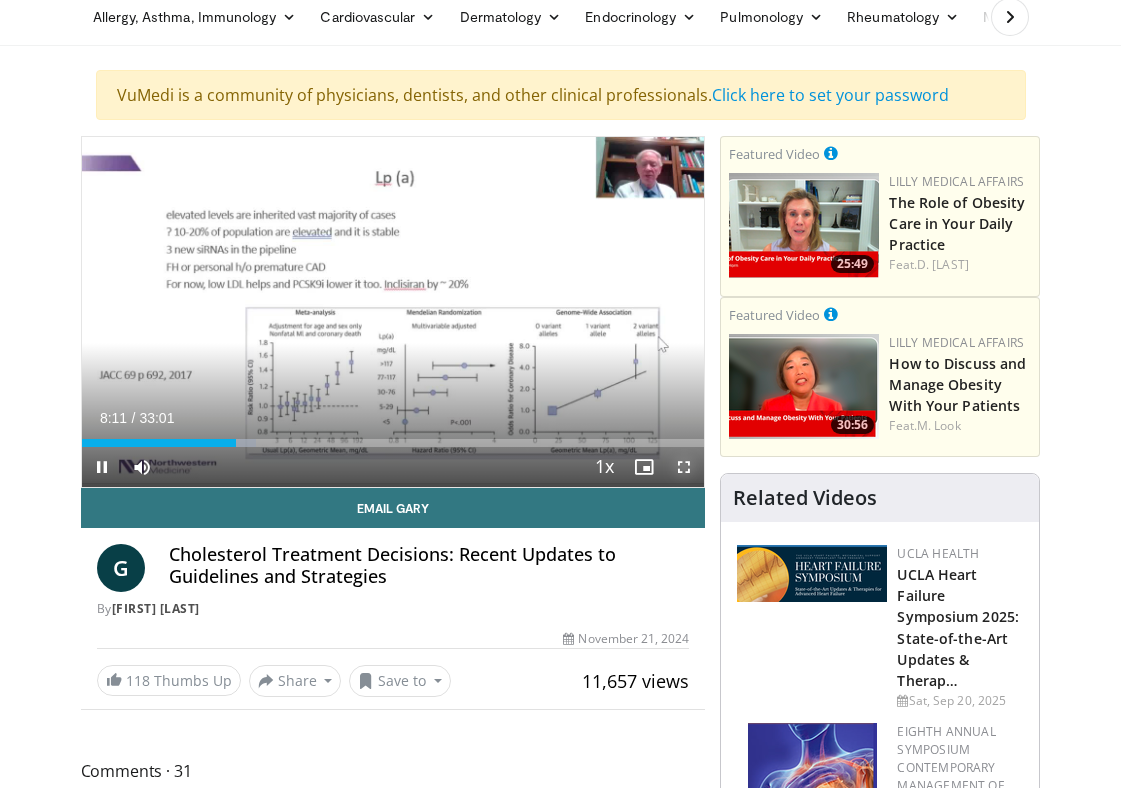 click at bounding box center (684, 467) 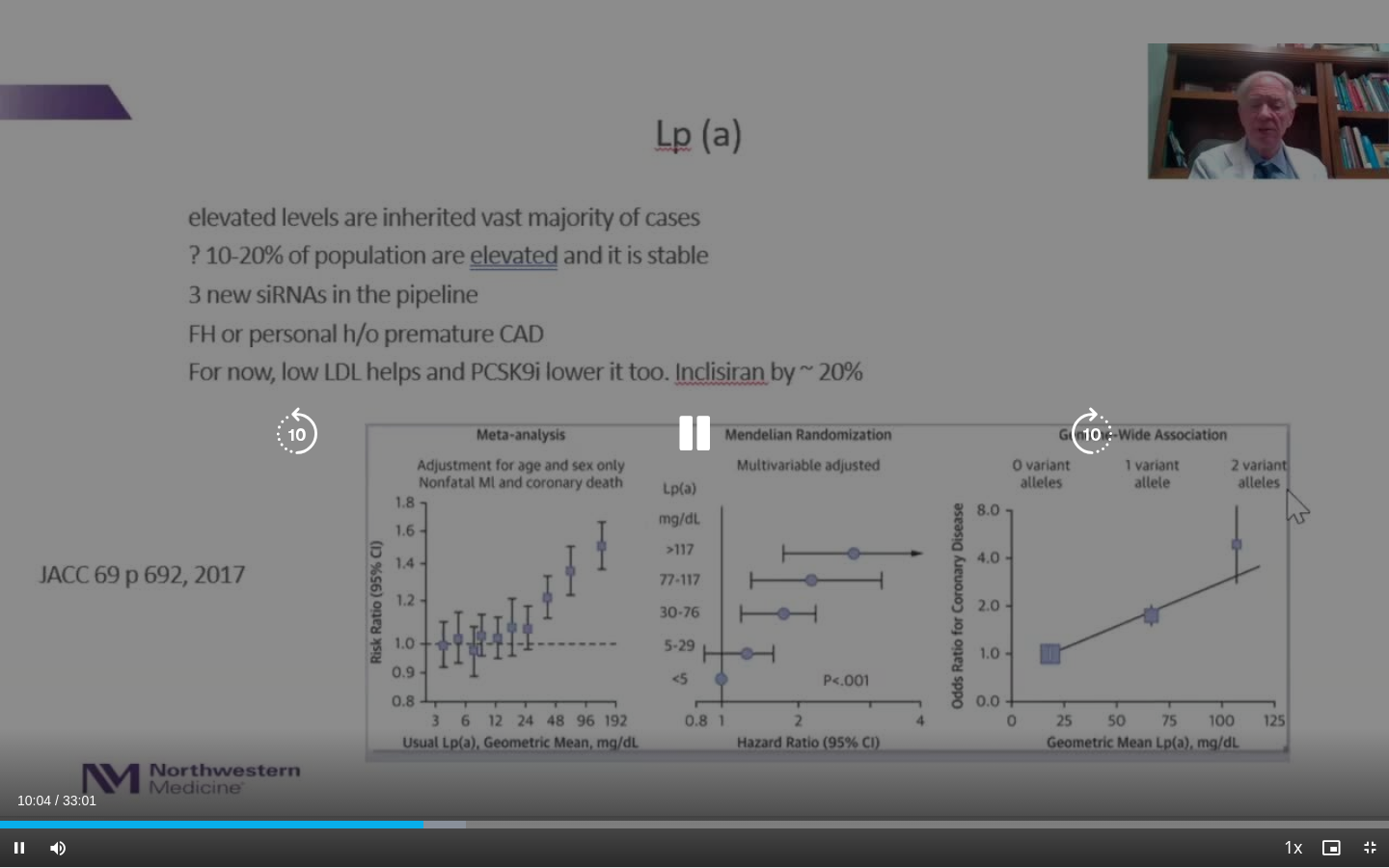 click at bounding box center (1092, 434) 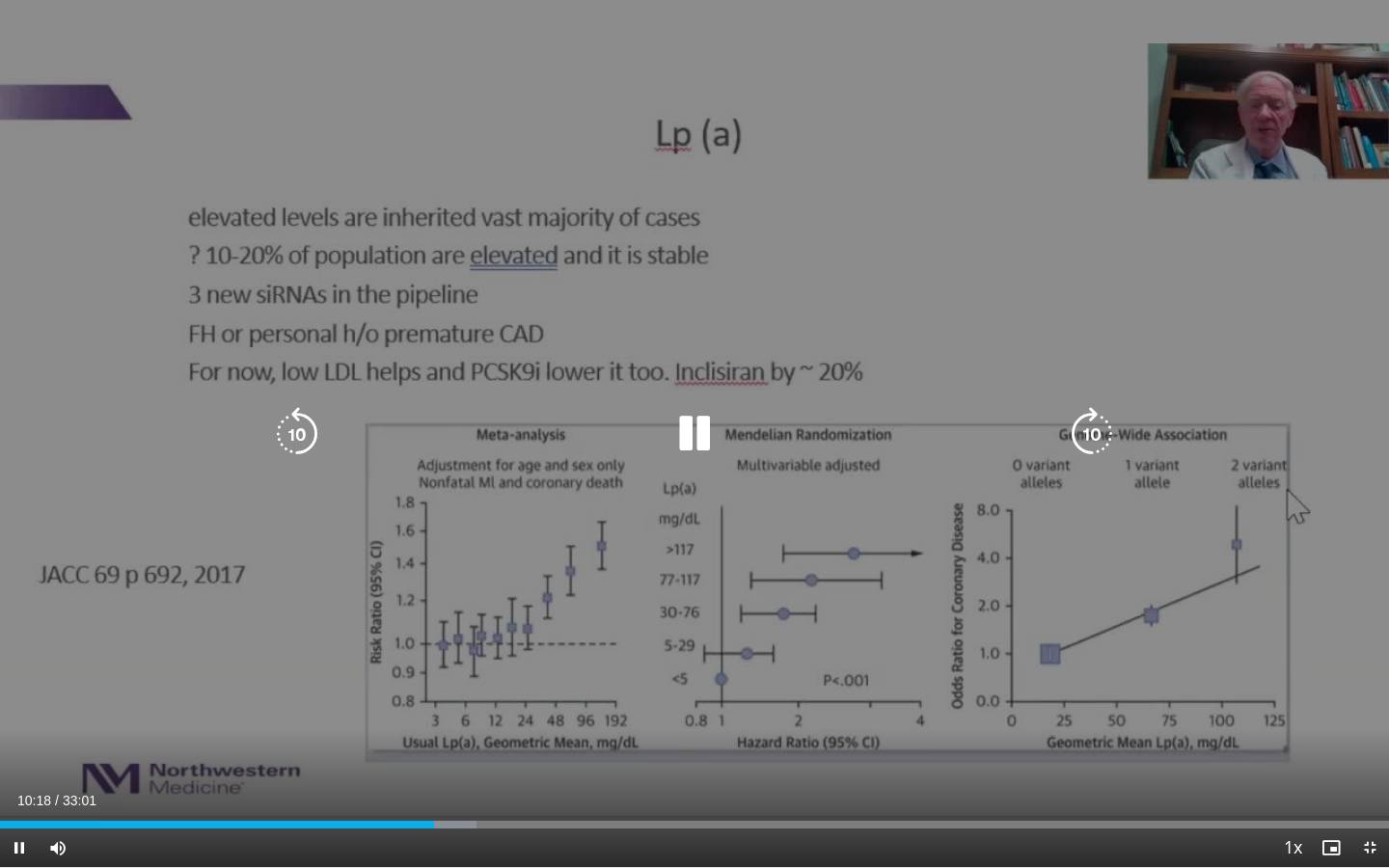 click at bounding box center [1092, 434] 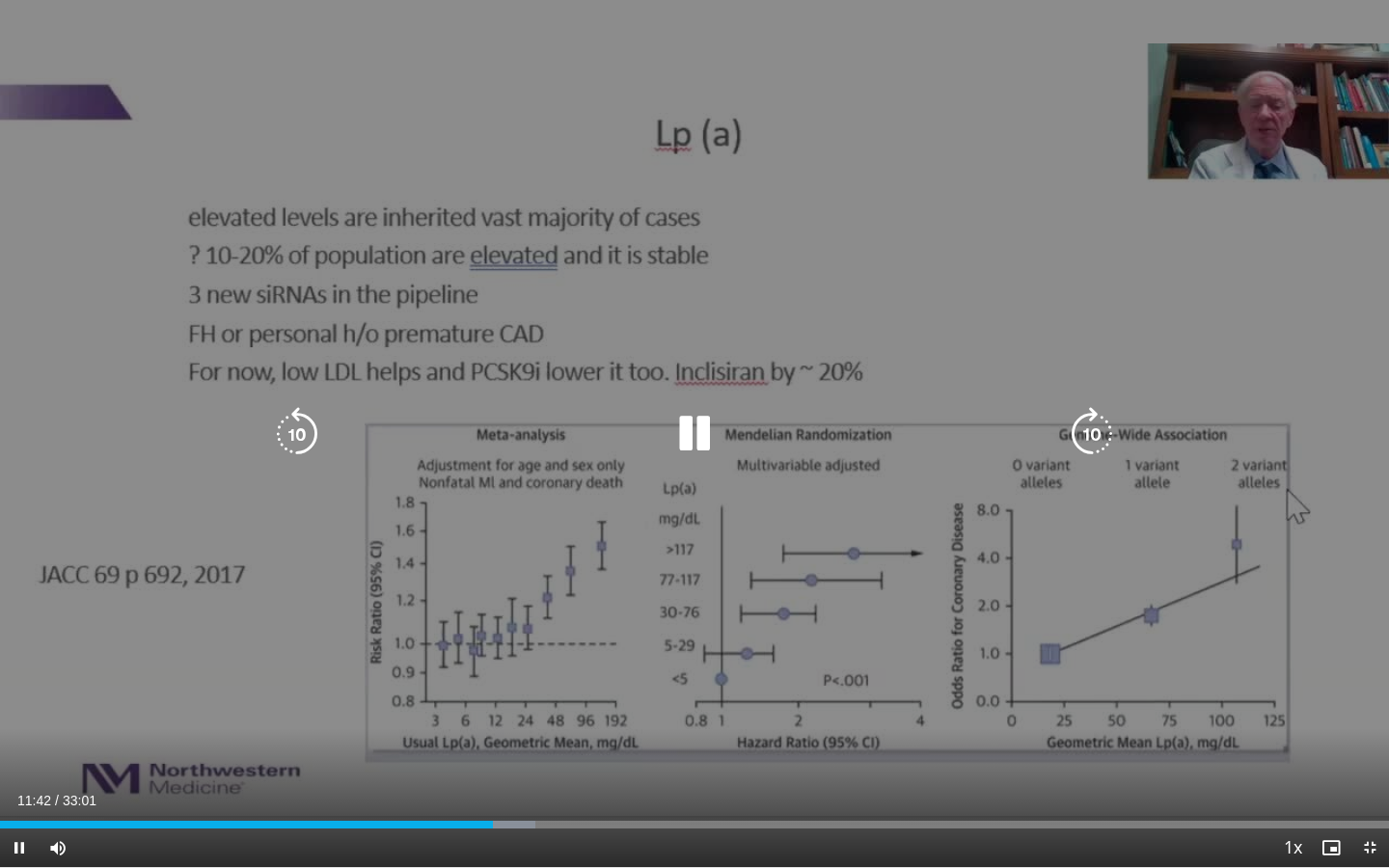 click at bounding box center (1092, 434) 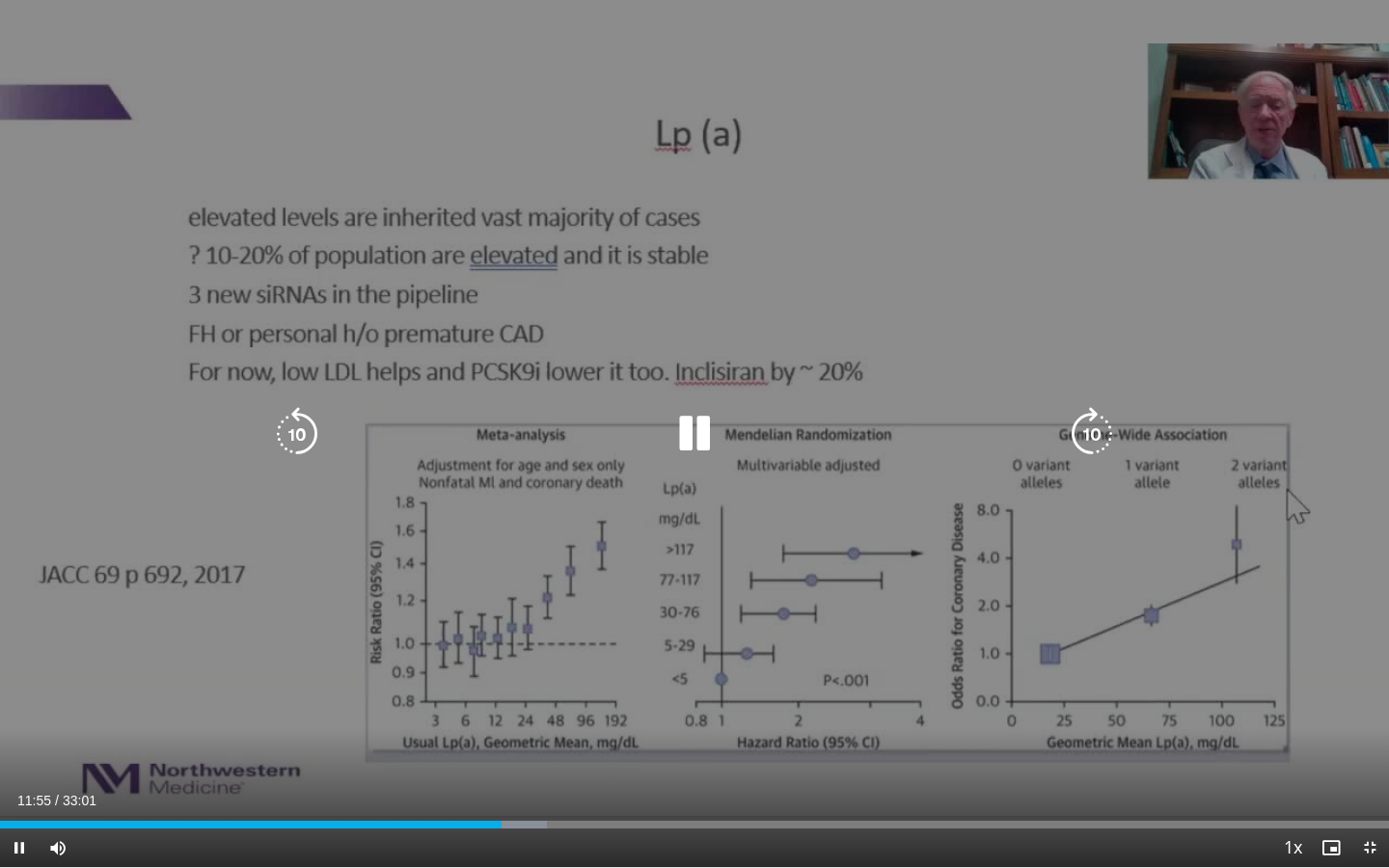 click at bounding box center (1092, 434) 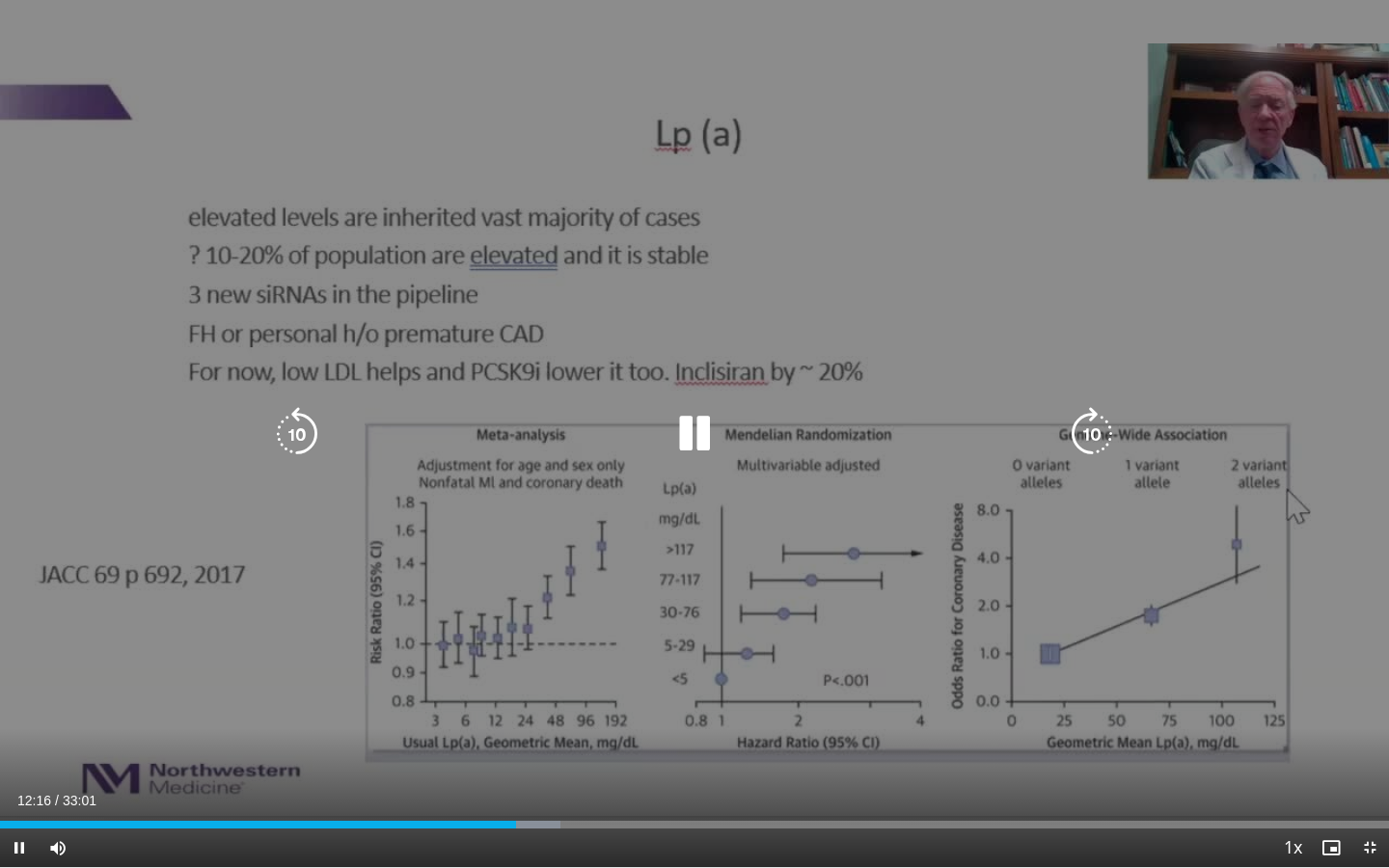 click at bounding box center [1092, 434] 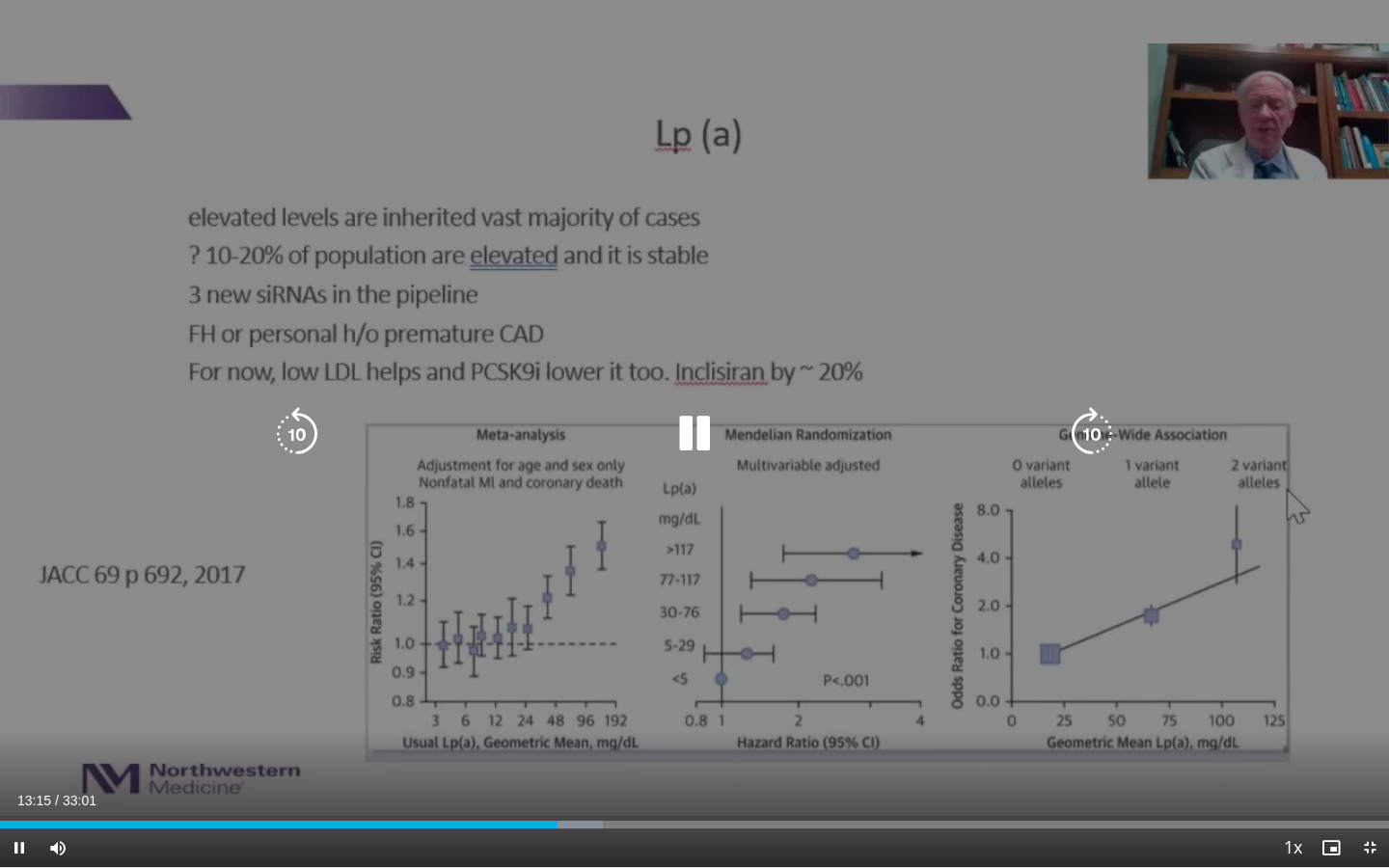 click at bounding box center (1092, 434) 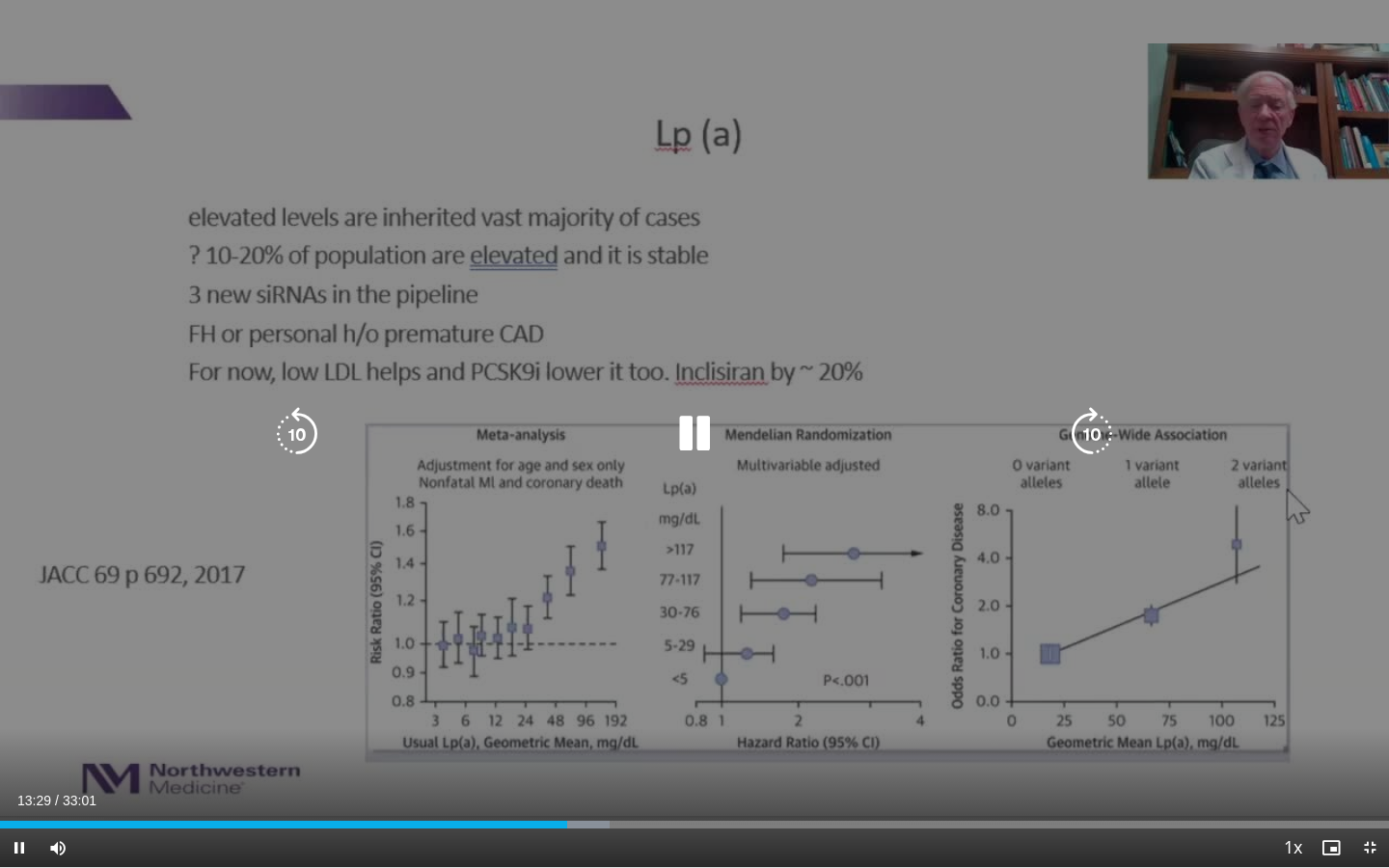 click on "10 seconds
Tap to unmute" at bounding box center [694, 433] 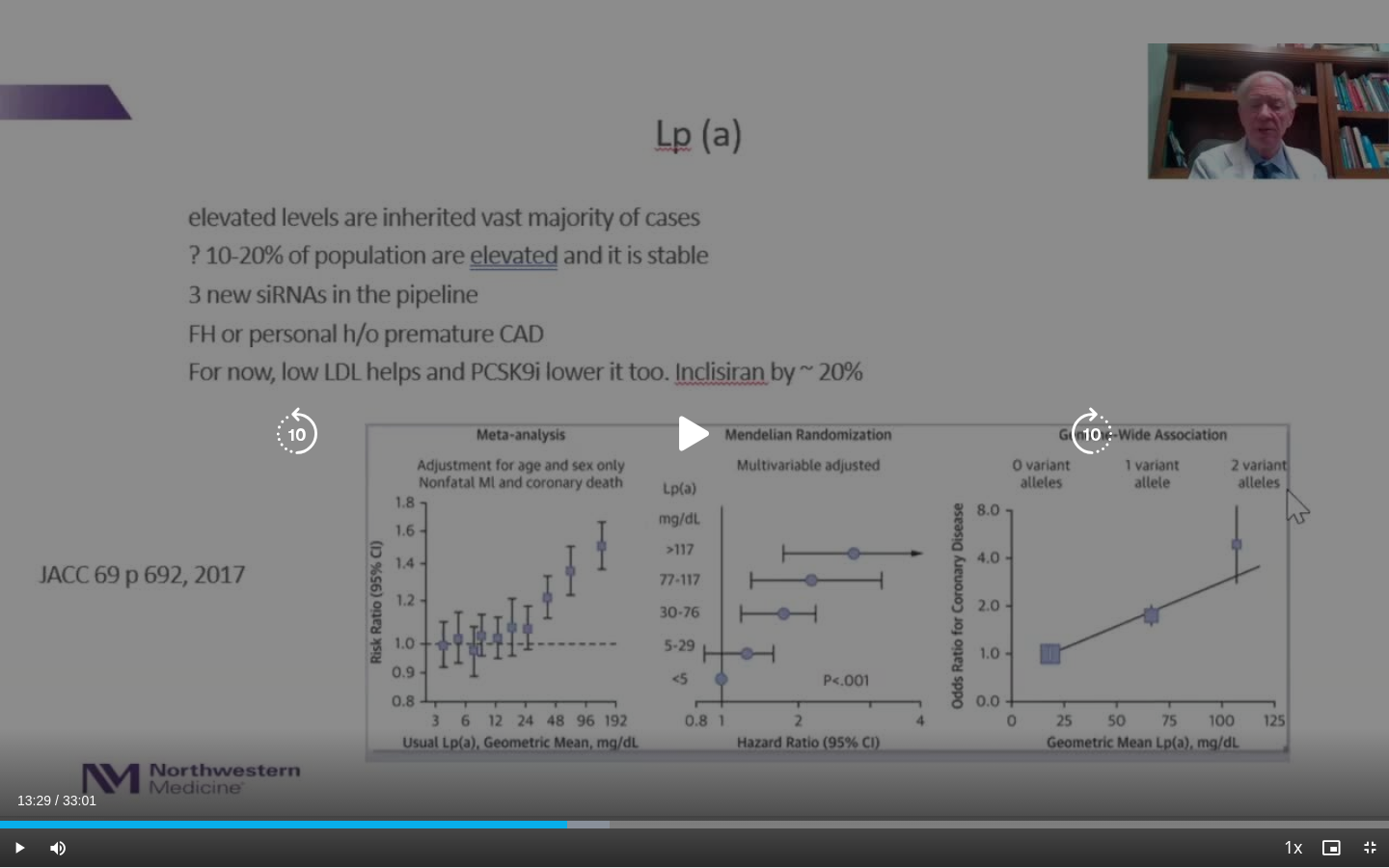 click at bounding box center (694, 434) 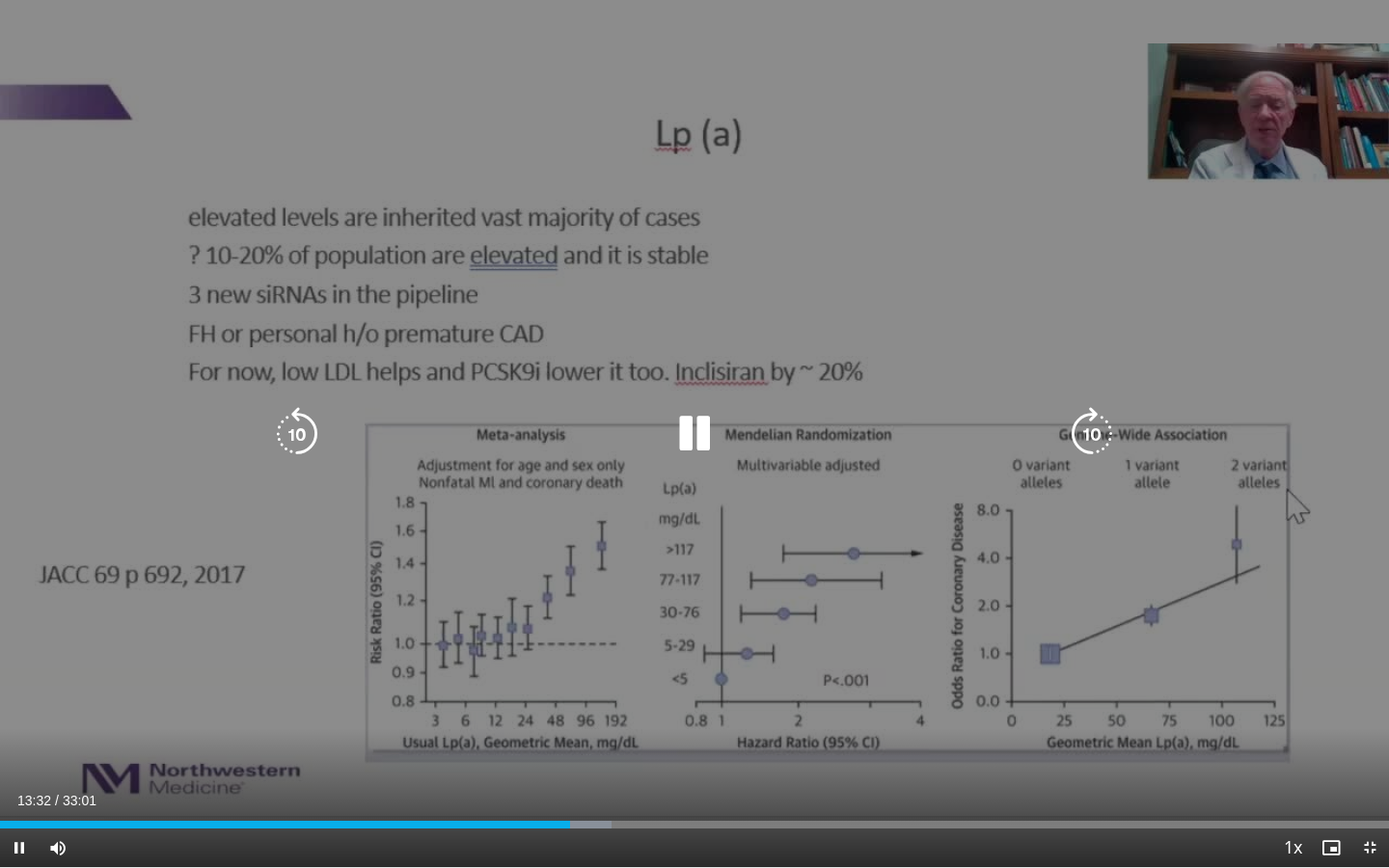 click at bounding box center (1092, 434) 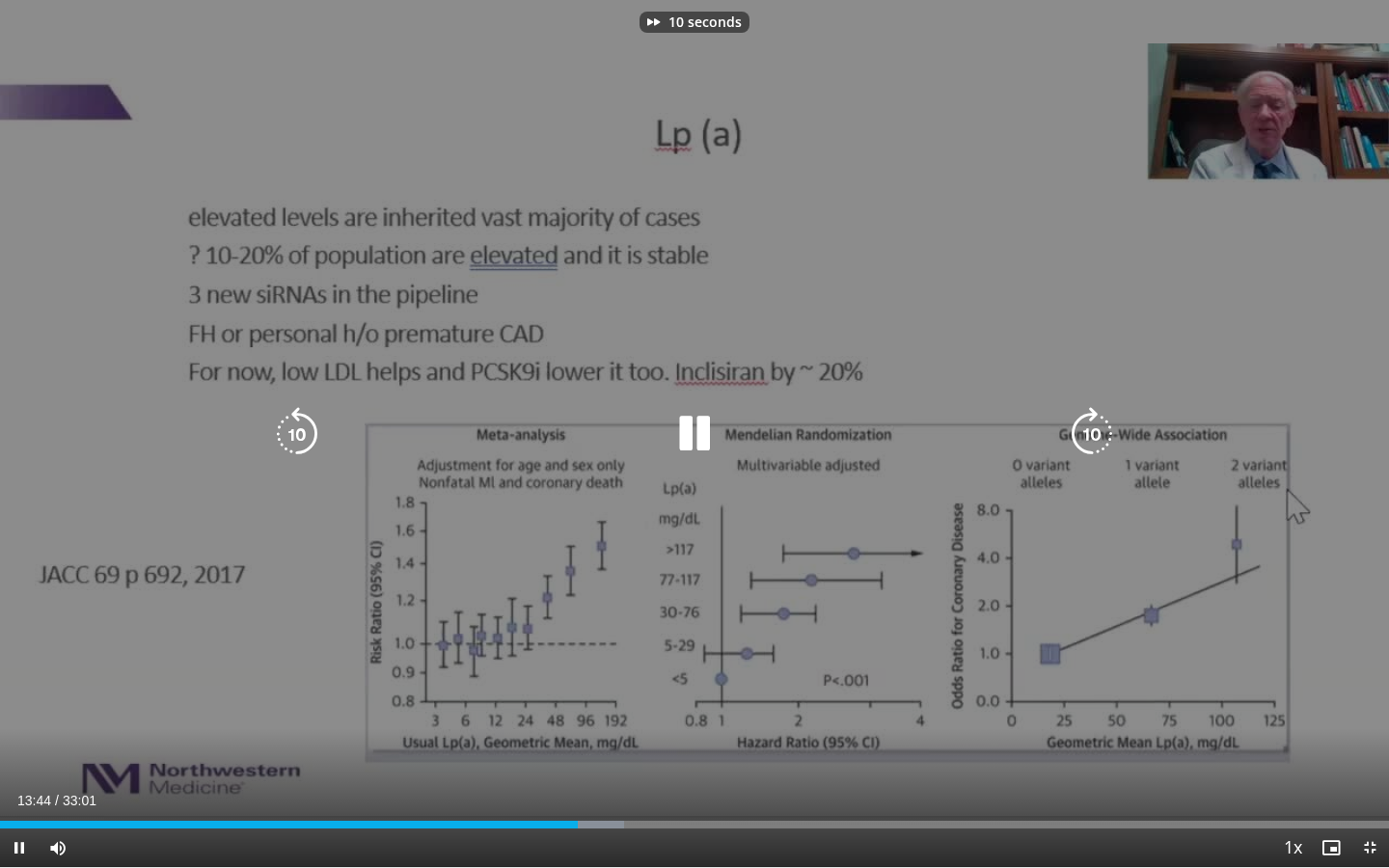 click at bounding box center (1092, 434) 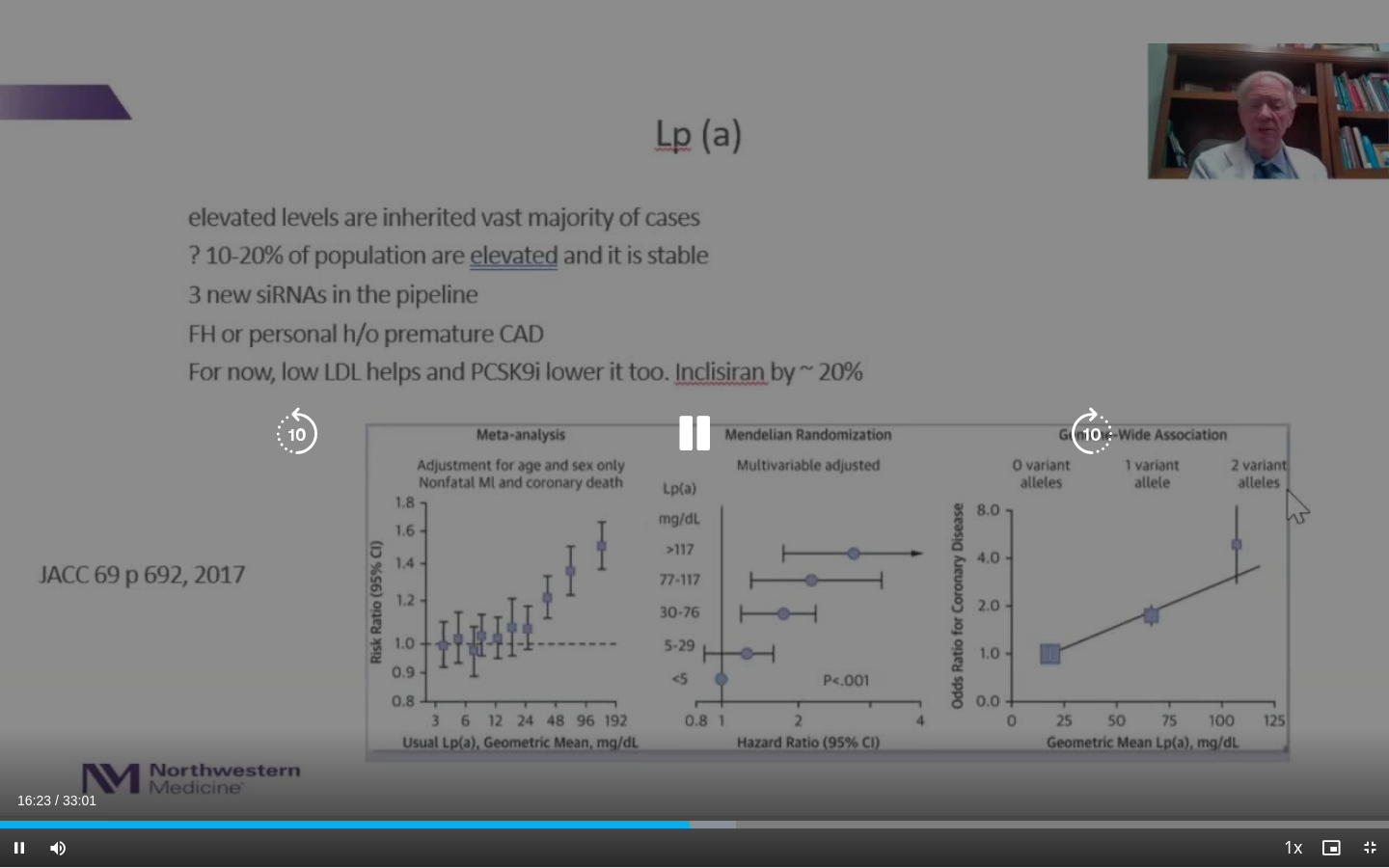 click at bounding box center (1092, 434) 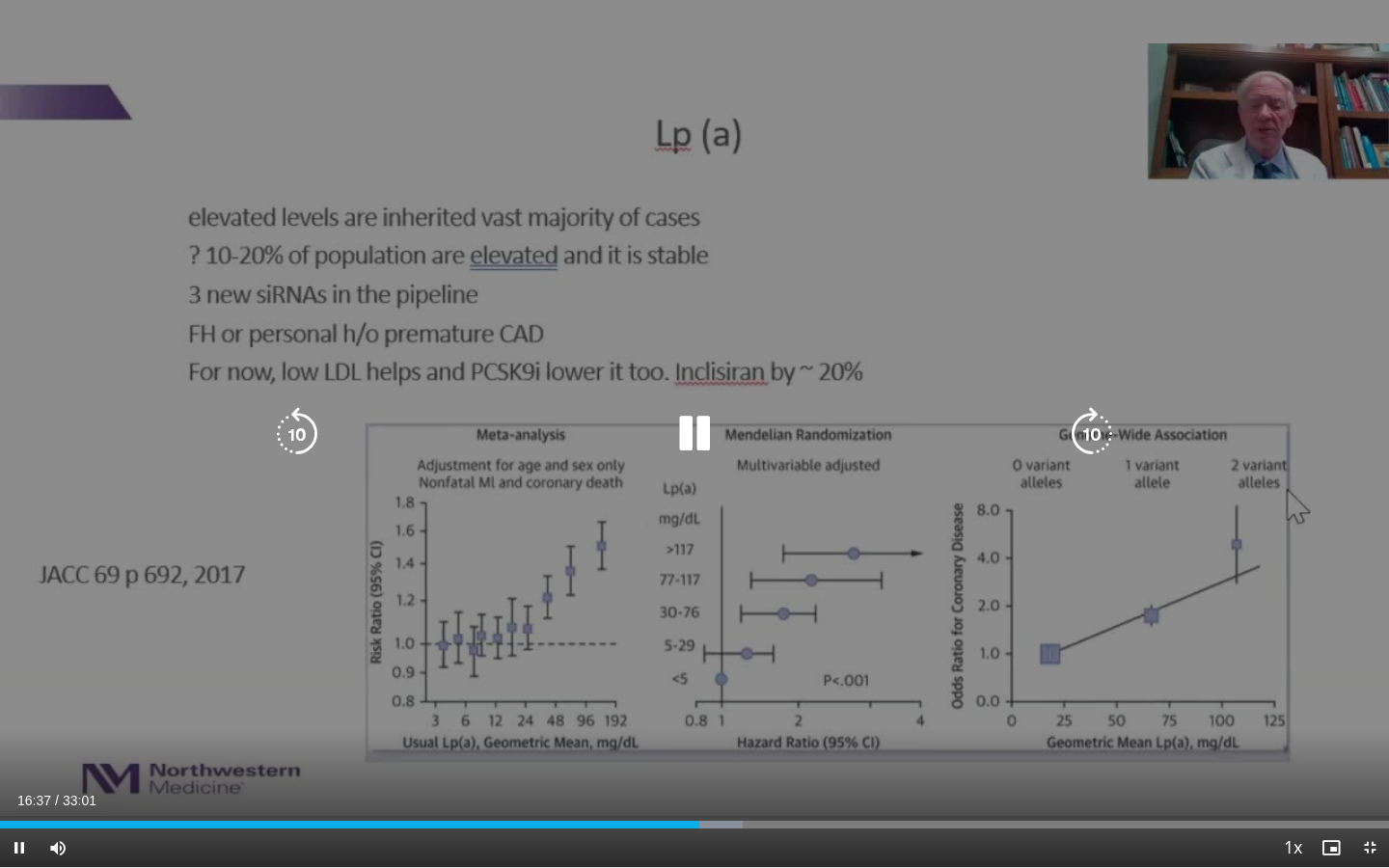 click at bounding box center (1092, 434) 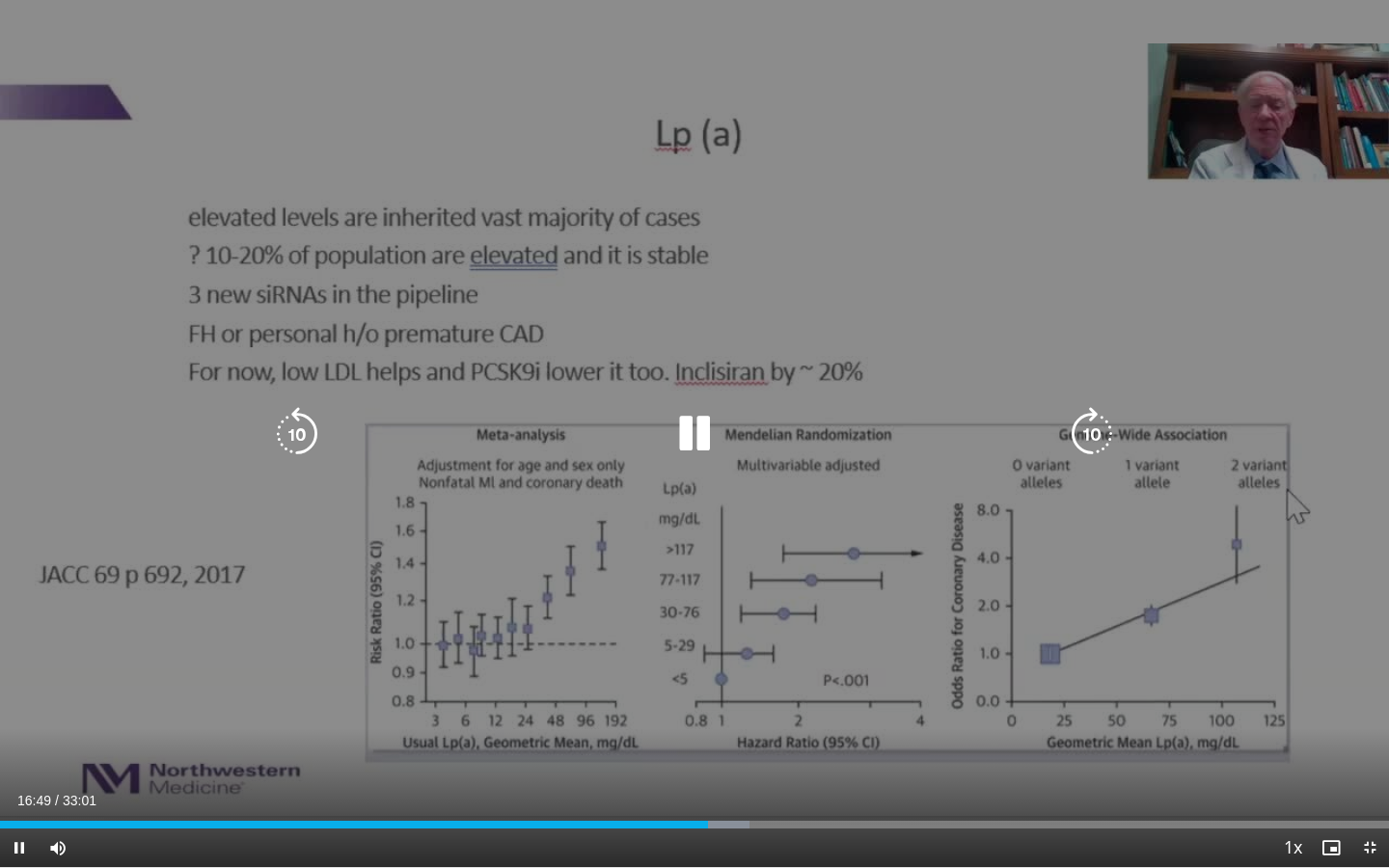 click on "10 seconds
Tap to unmute" at bounding box center (694, 433) 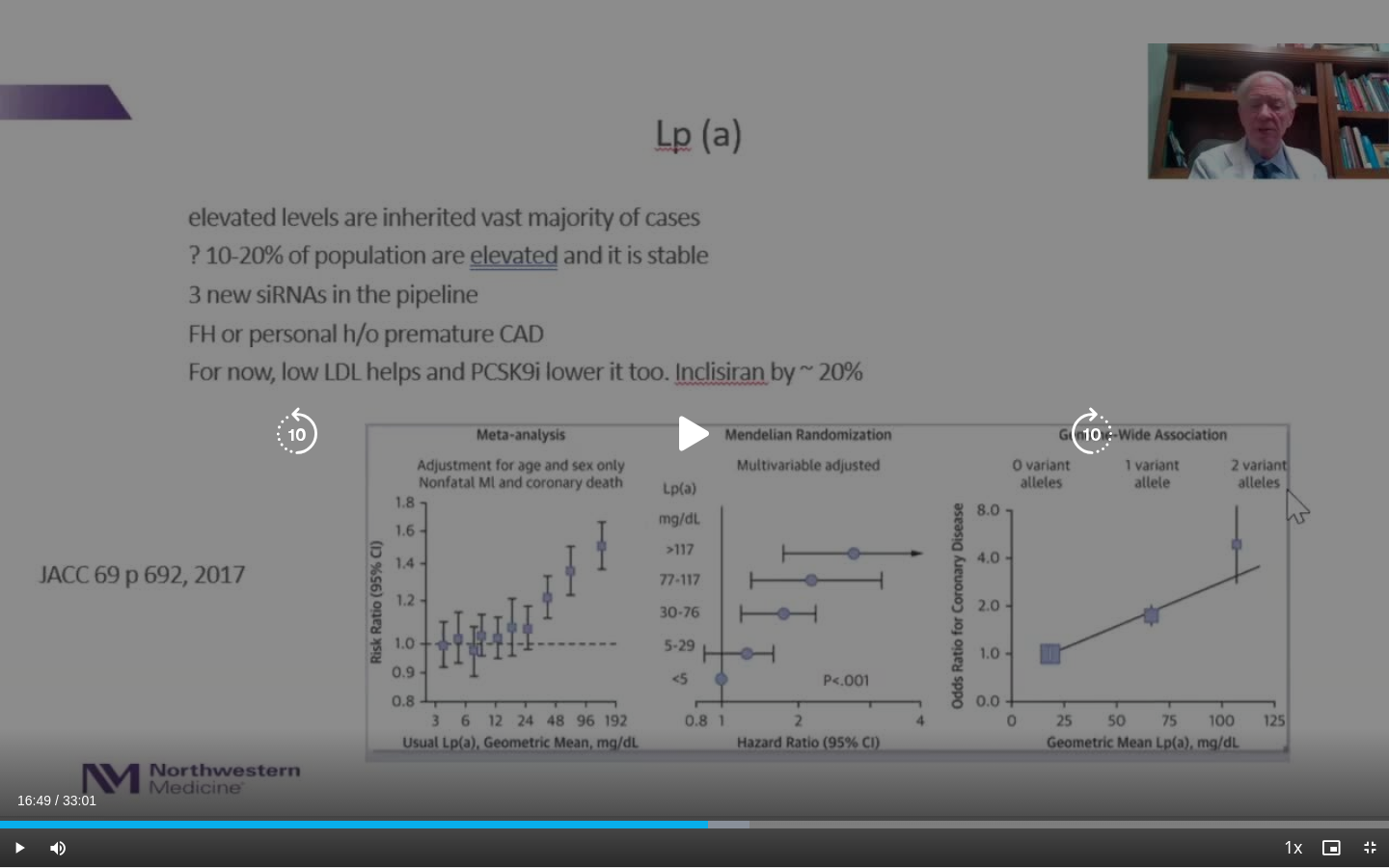 click at bounding box center [694, 434] 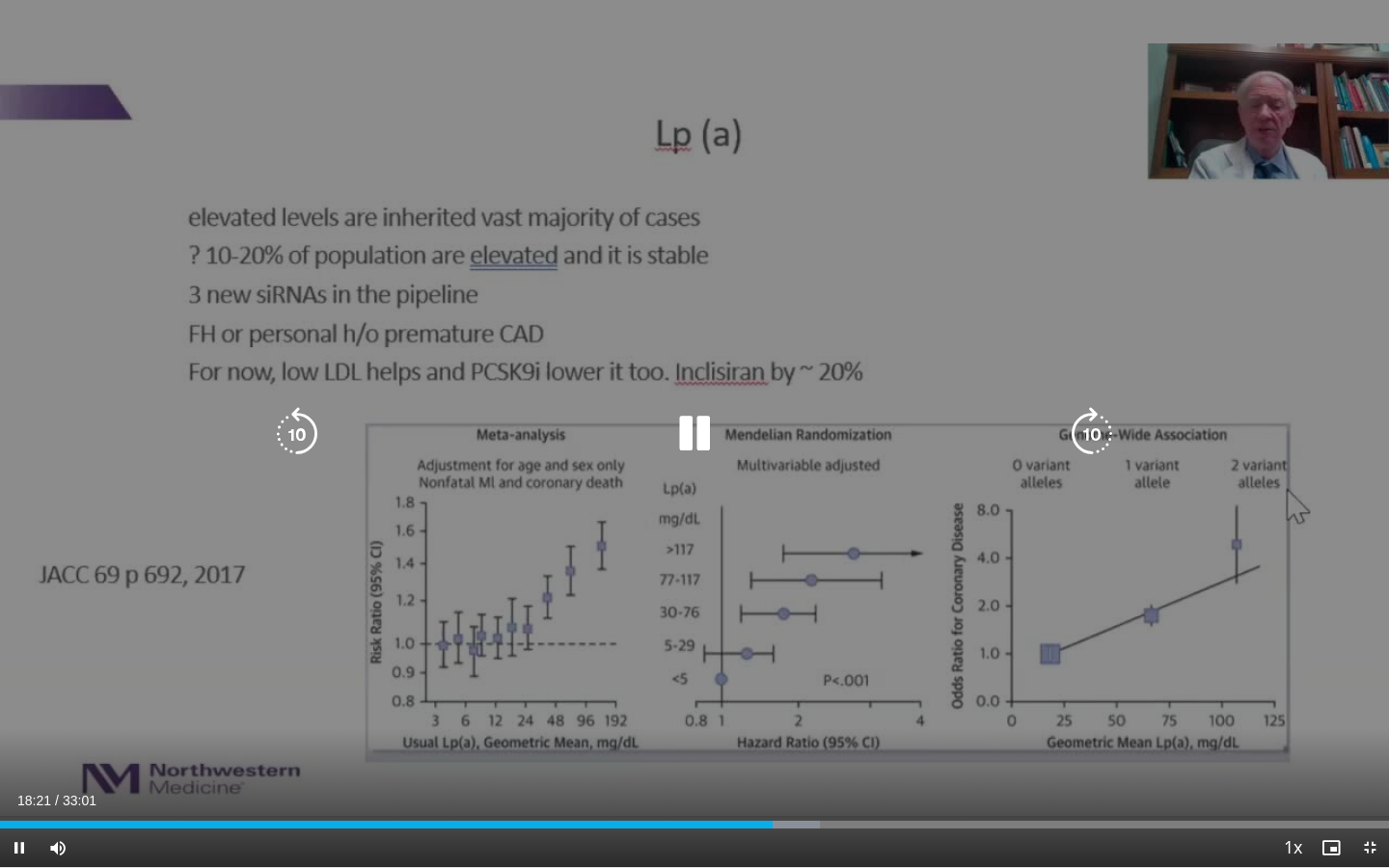 click at bounding box center (1092, 434) 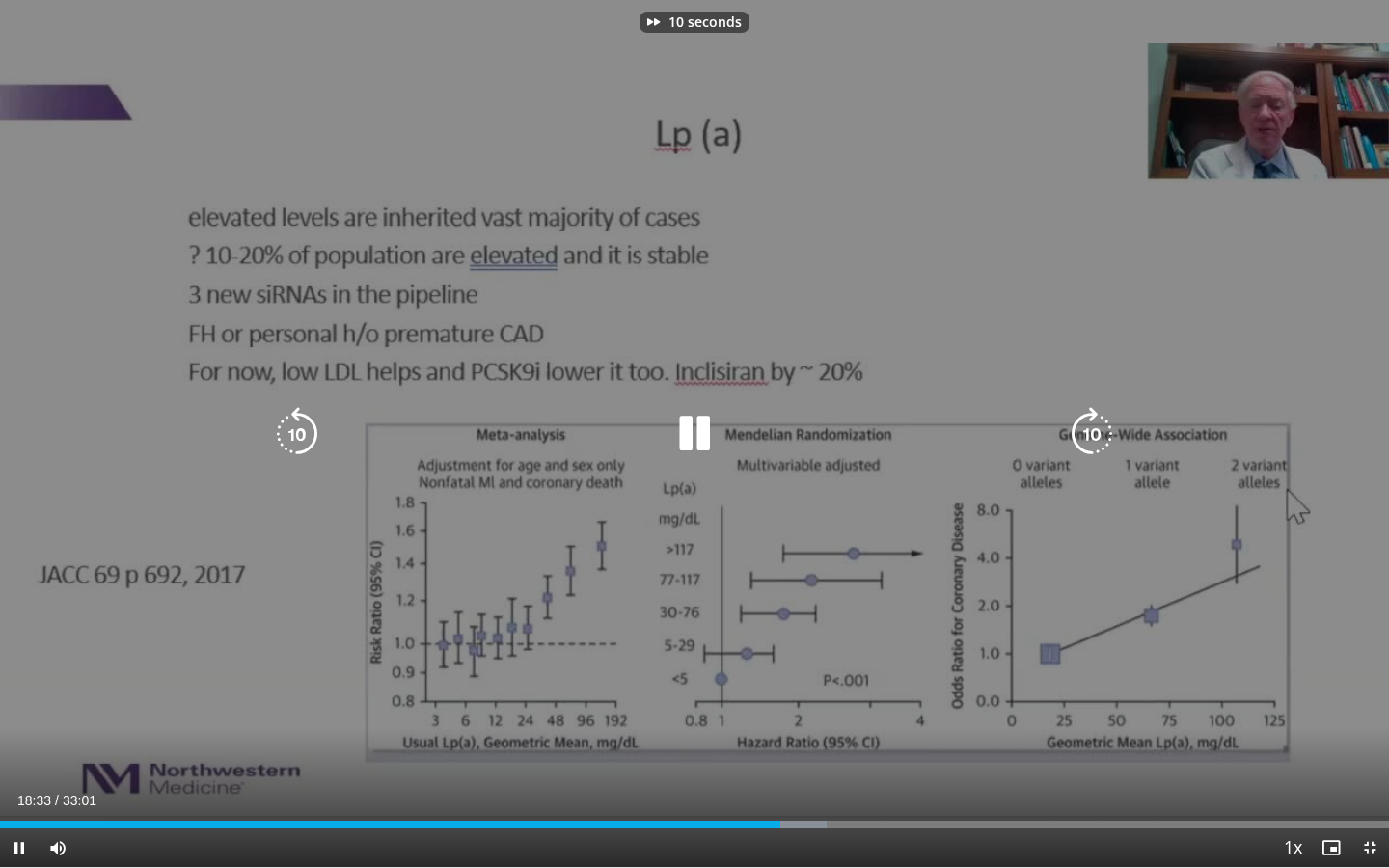 click at bounding box center (1092, 434) 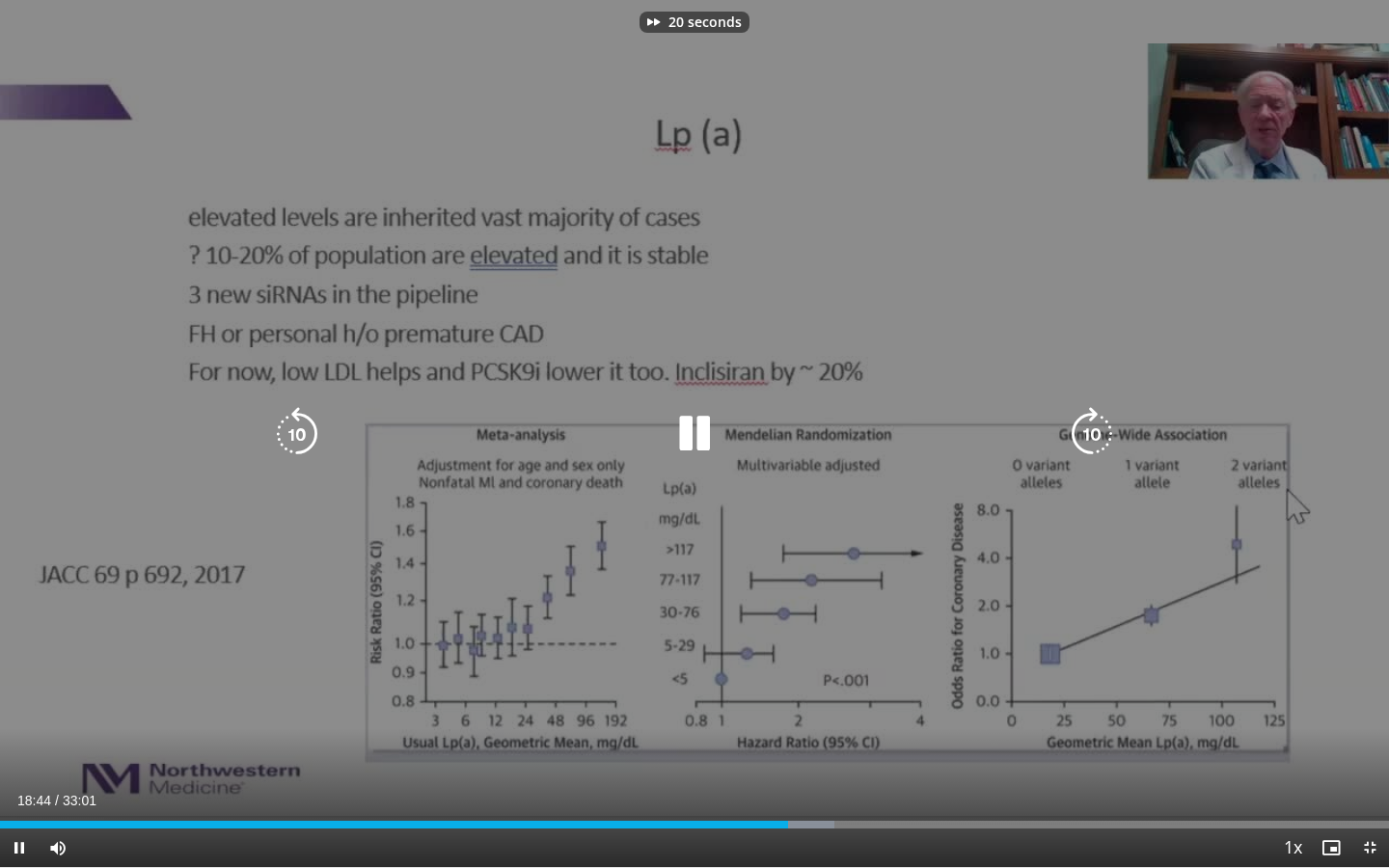 click at bounding box center [1092, 434] 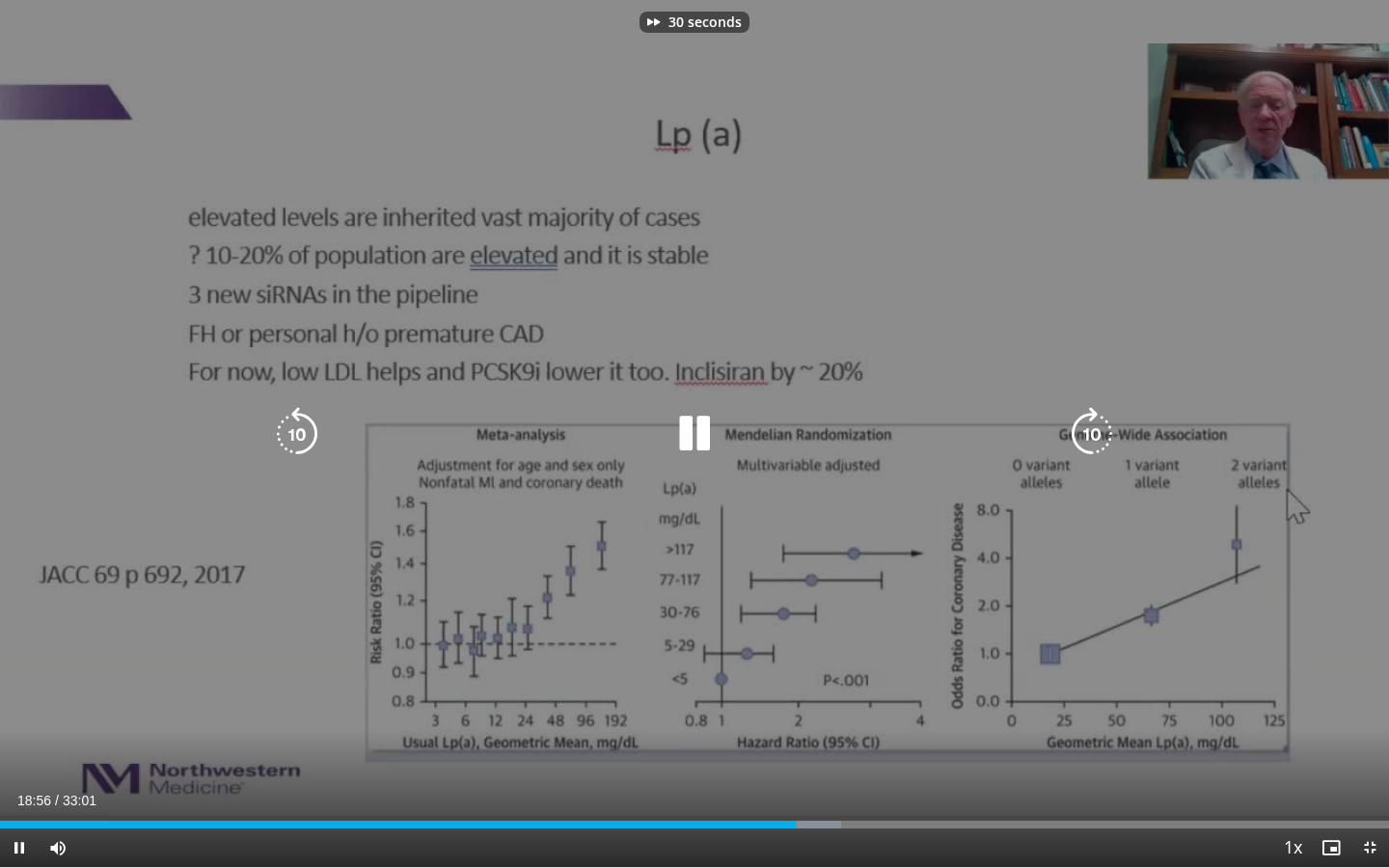 click at bounding box center [1092, 434] 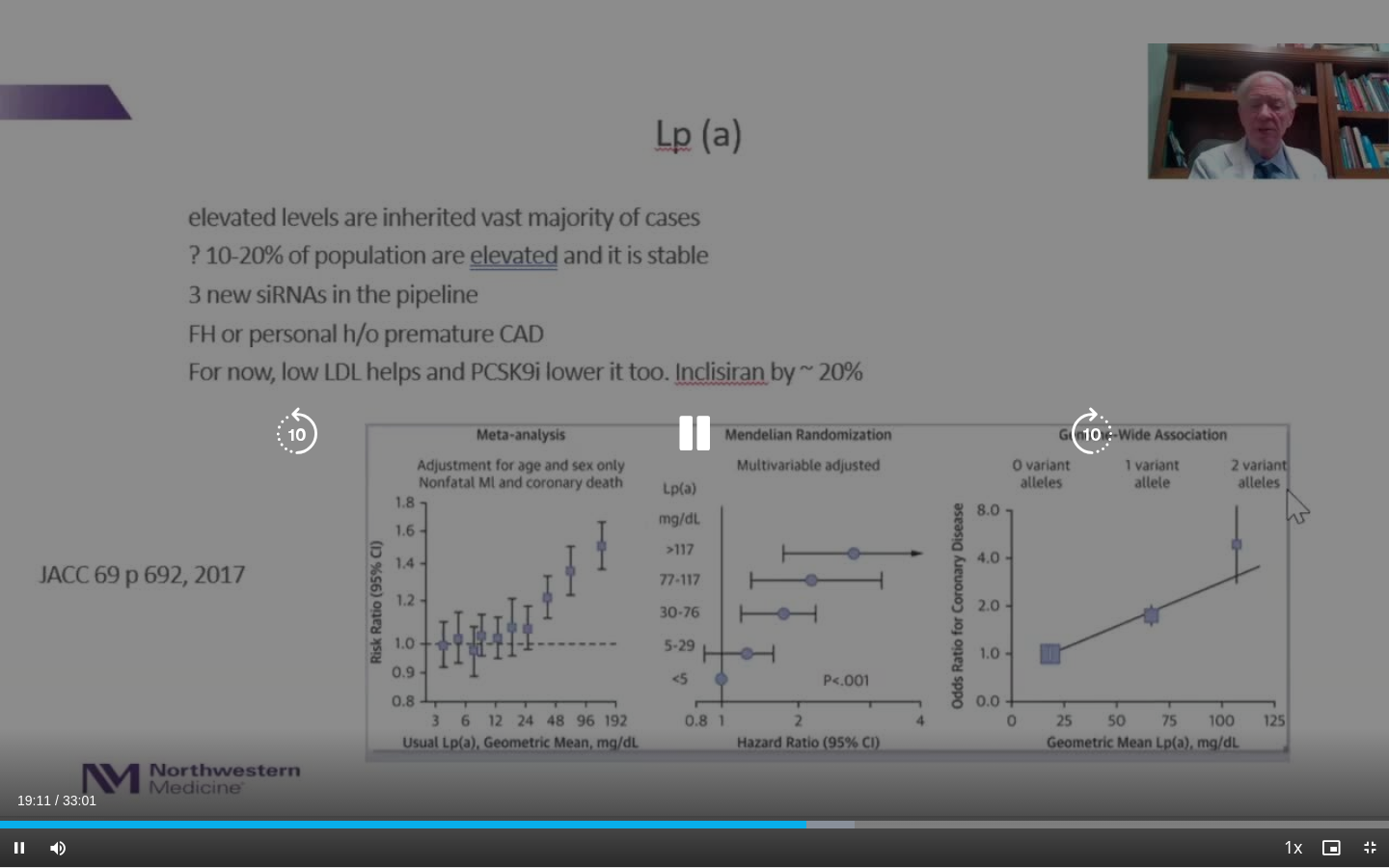 click at bounding box center [1092, 434] 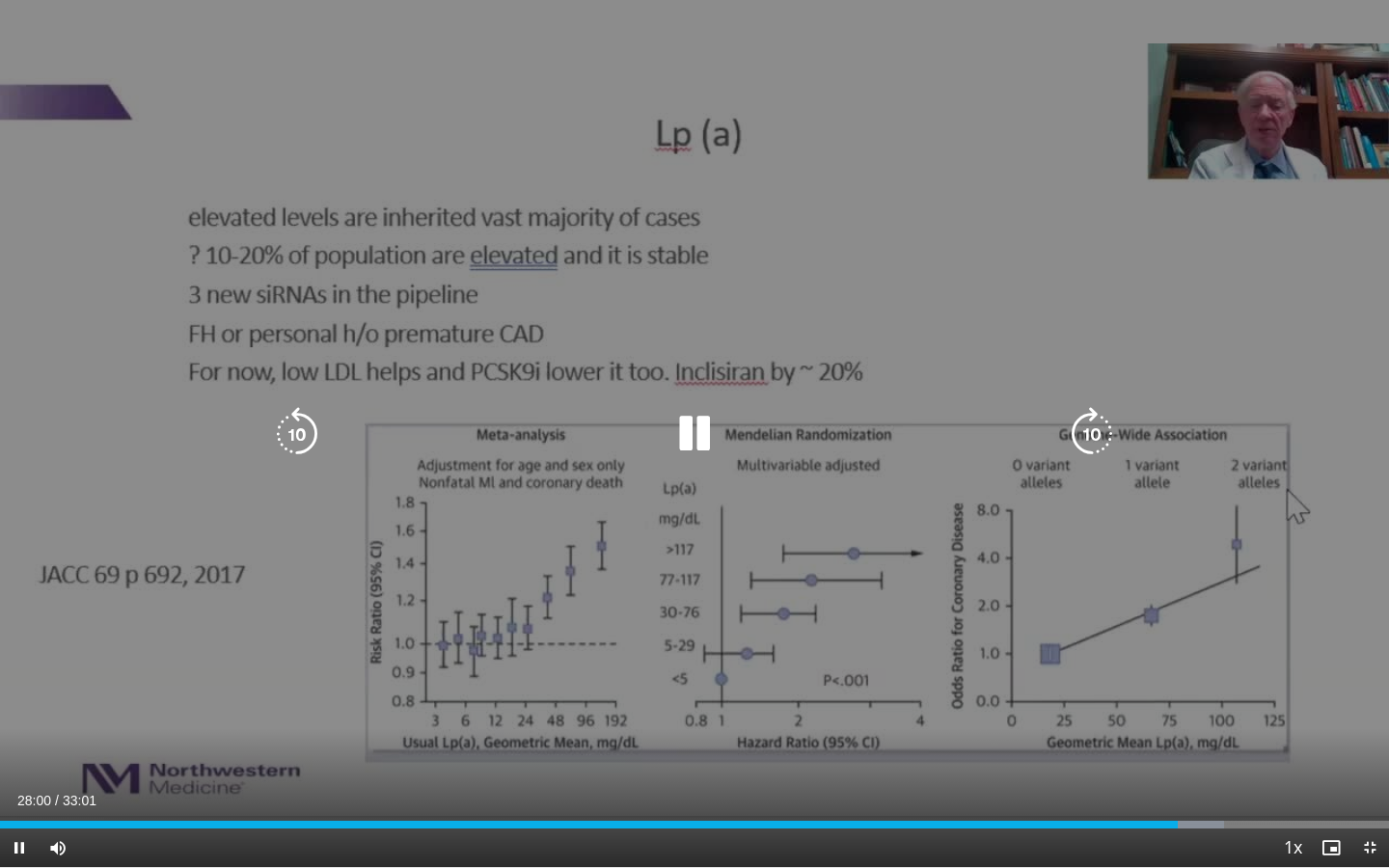 click at bounding box center [1092, 434] 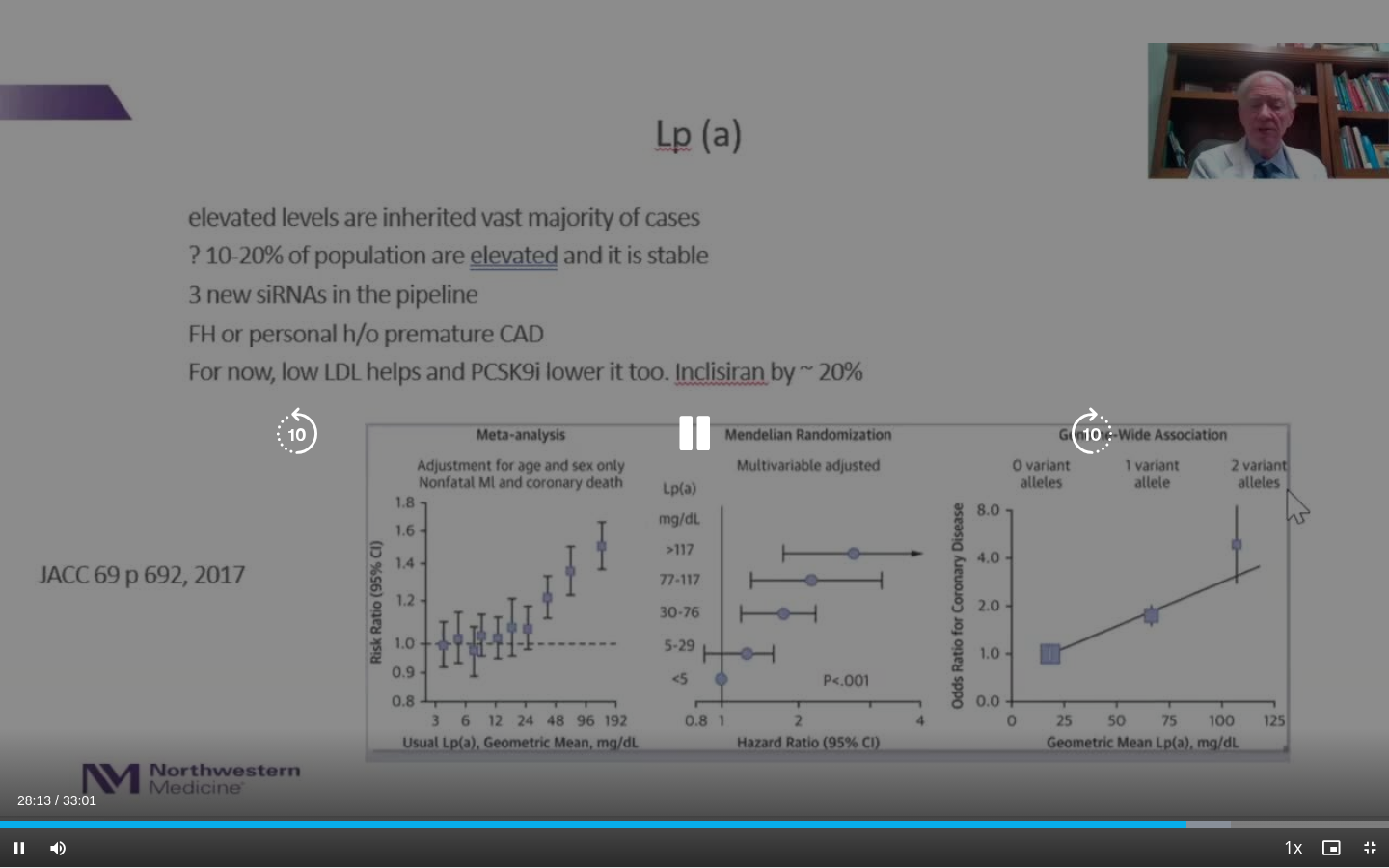 click at bounding box center [1092, 434] 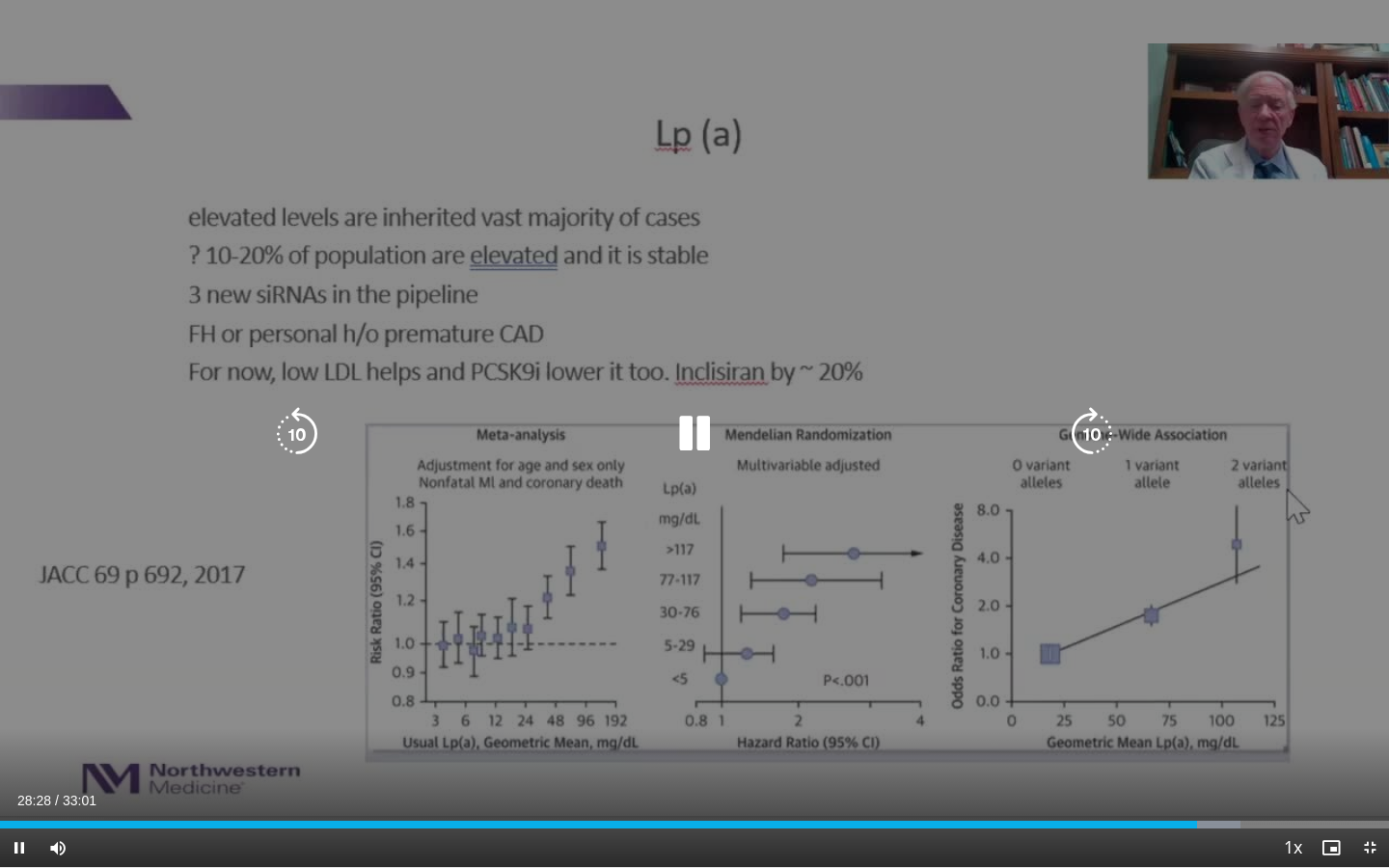 click at bounding box center (1092, 434) 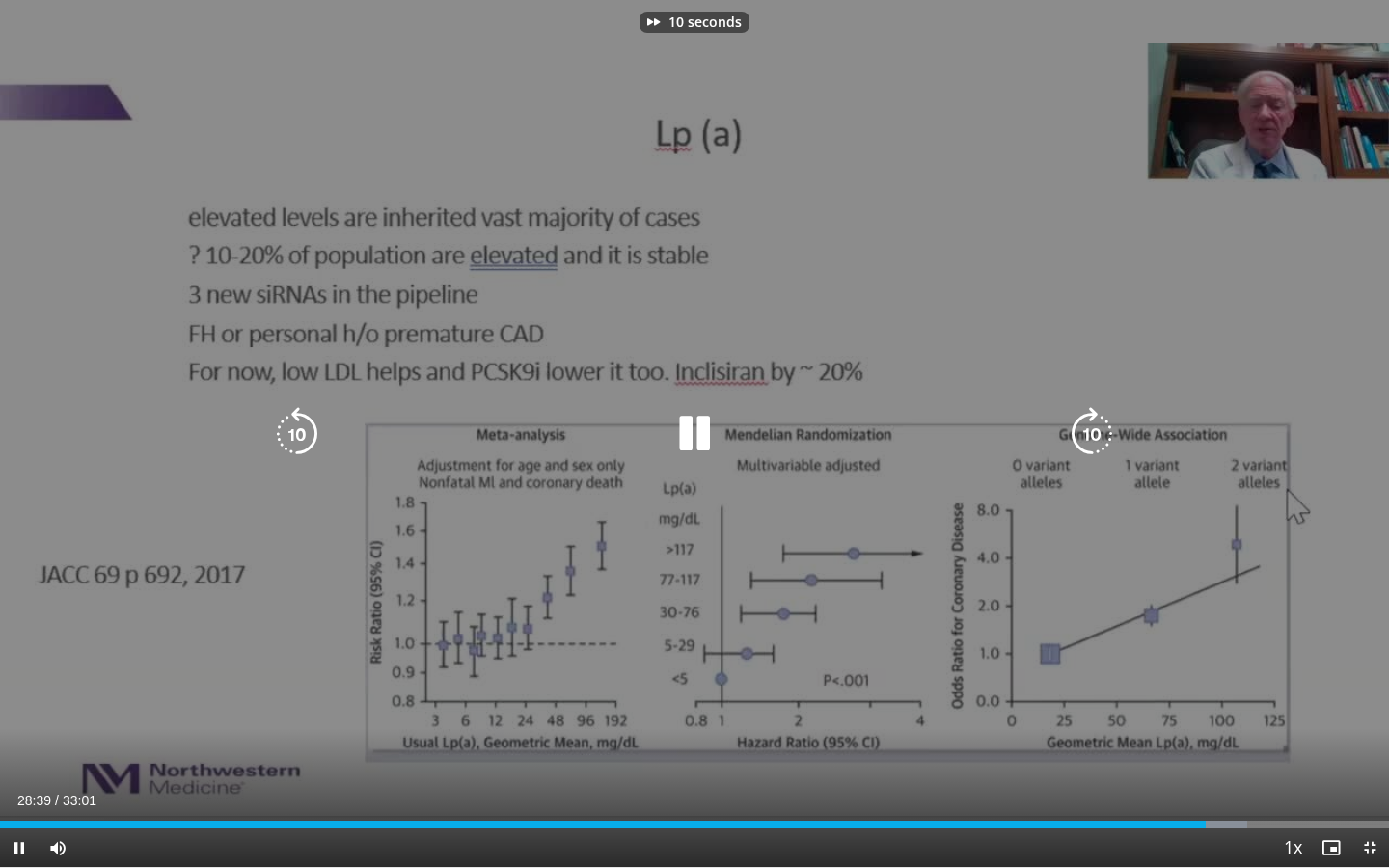 click at bounding box center [694, 434] 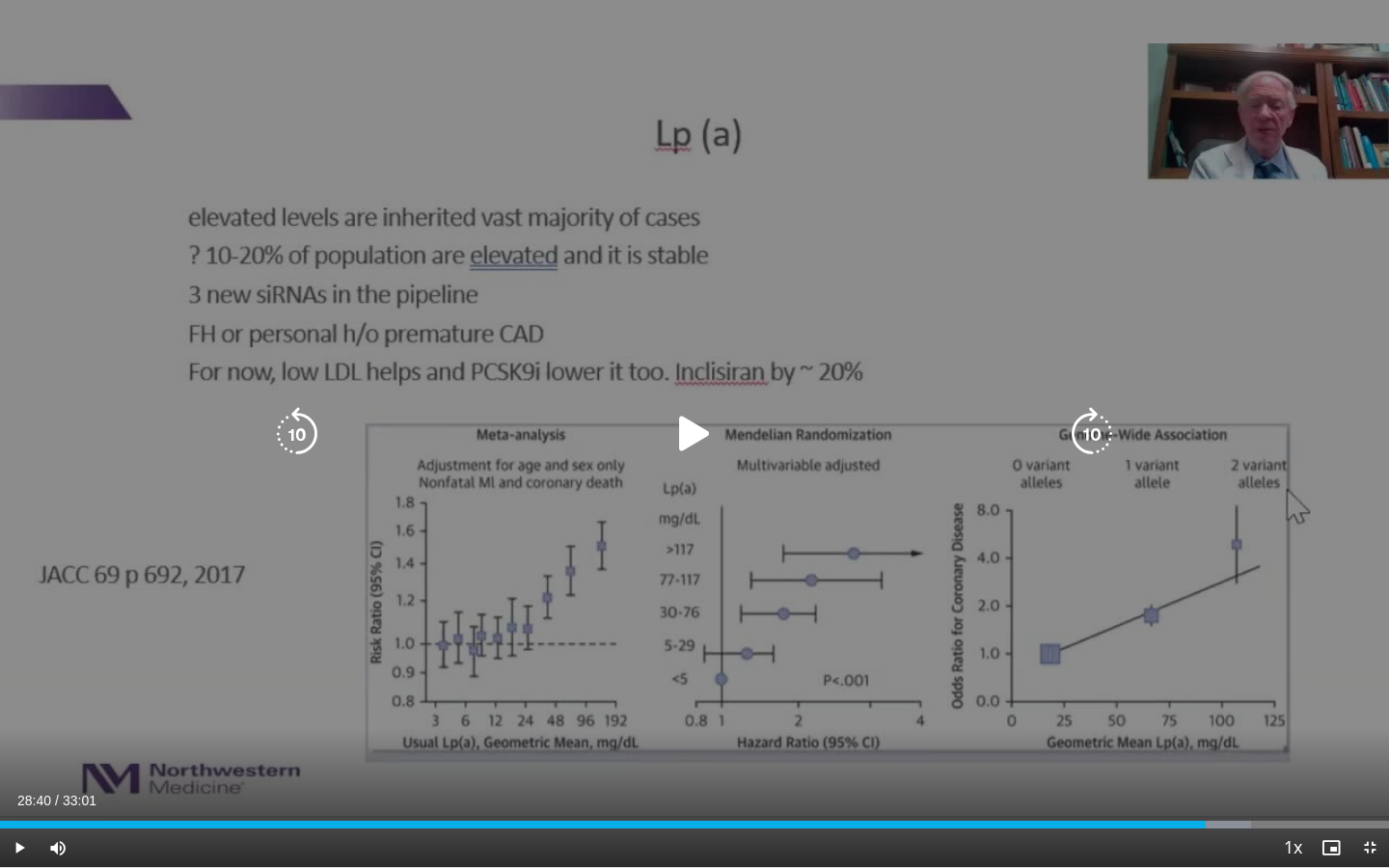 click at bounding box center [694, 434] 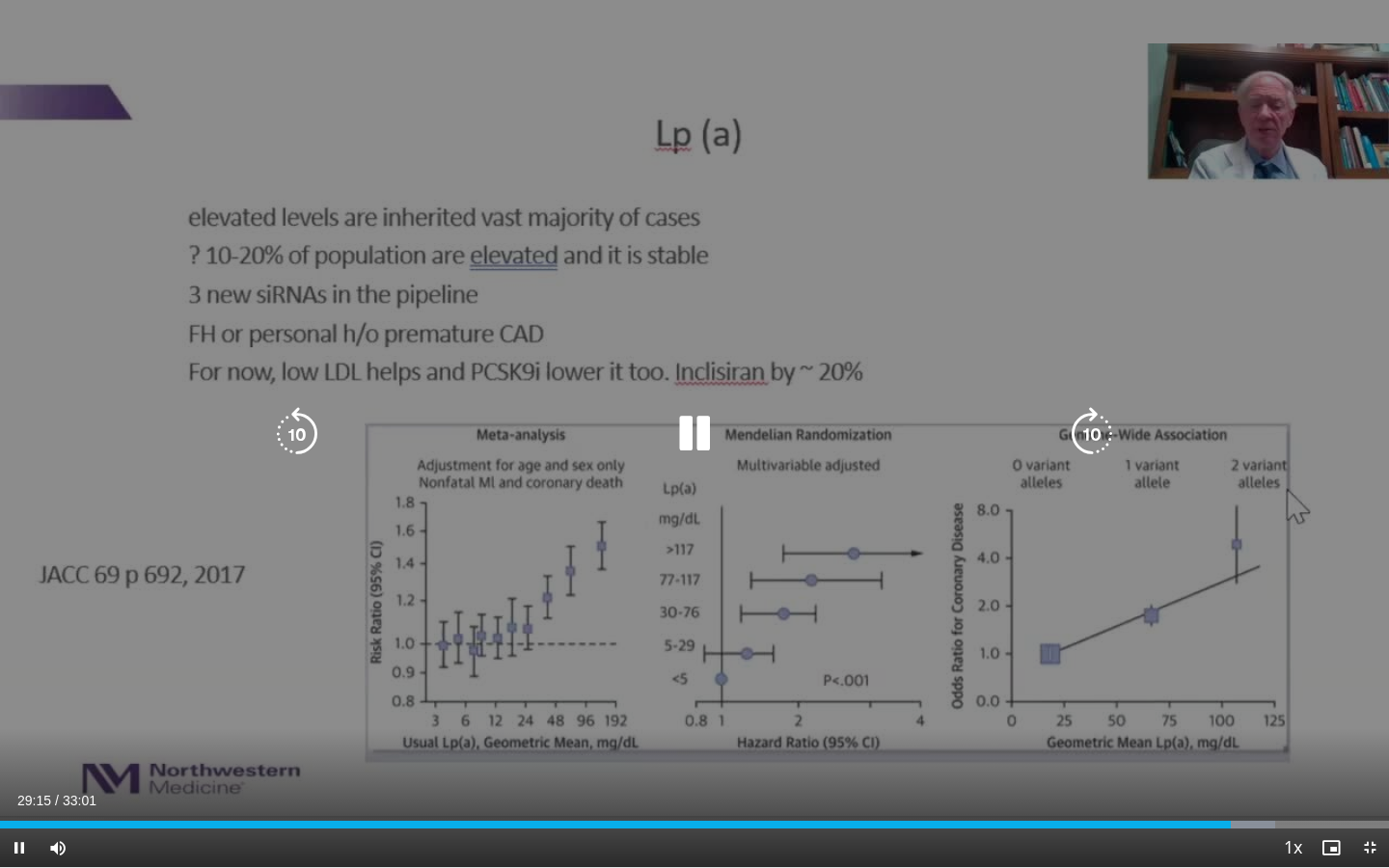 click at bounding box center [694, 434] 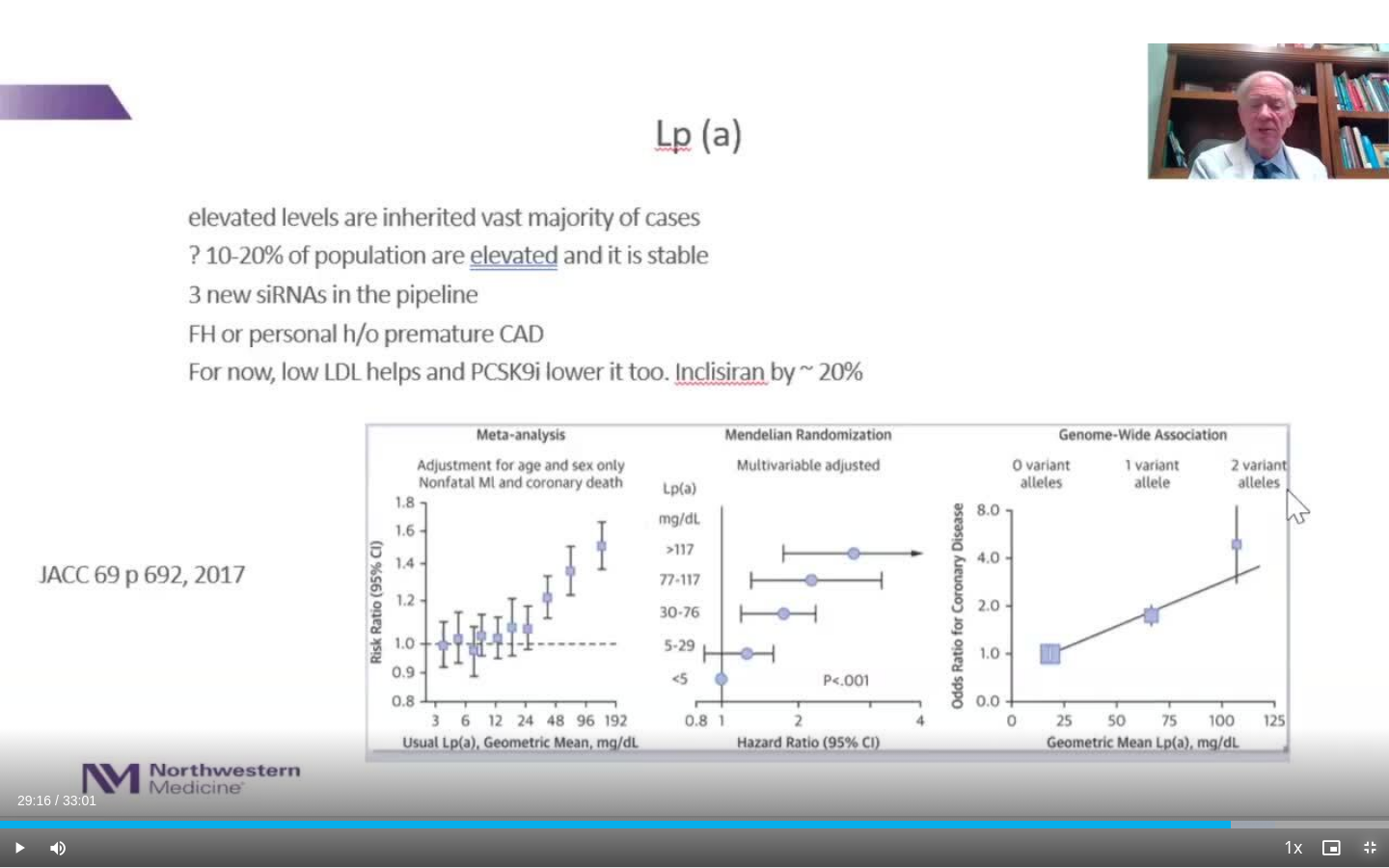 click at bounding box center (1370, 848) 